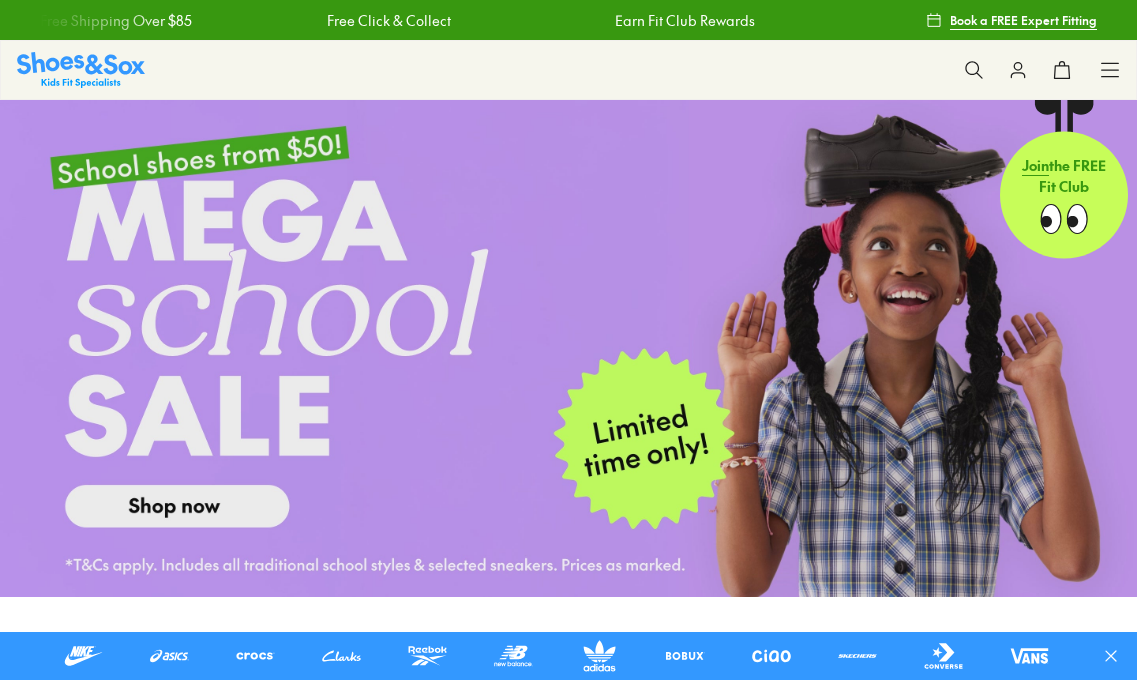 scroll, scrollTop: 0, scrollLeft: 0, axis: both 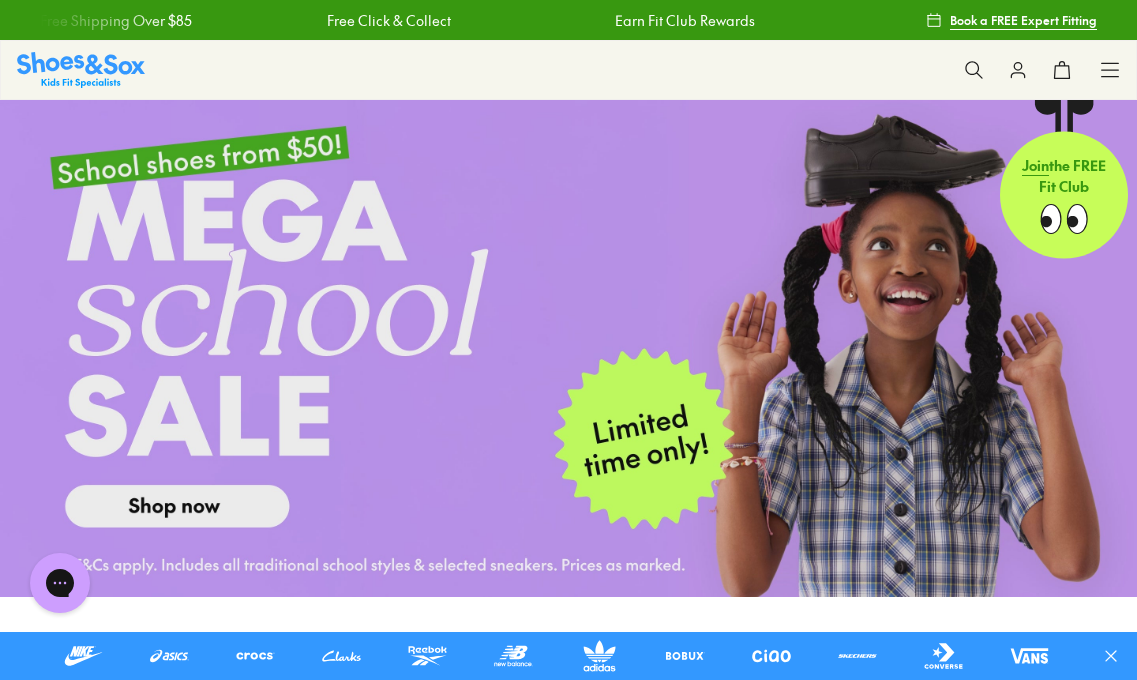 click 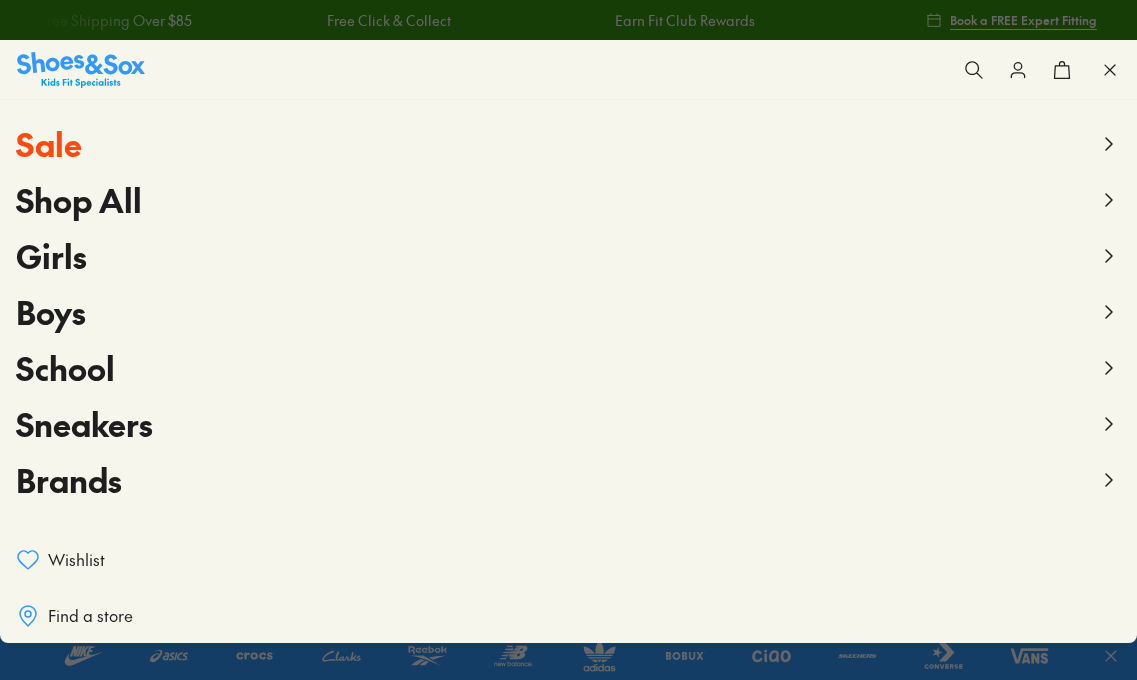 click on "Sneakers" at bounding box center (568, 424) 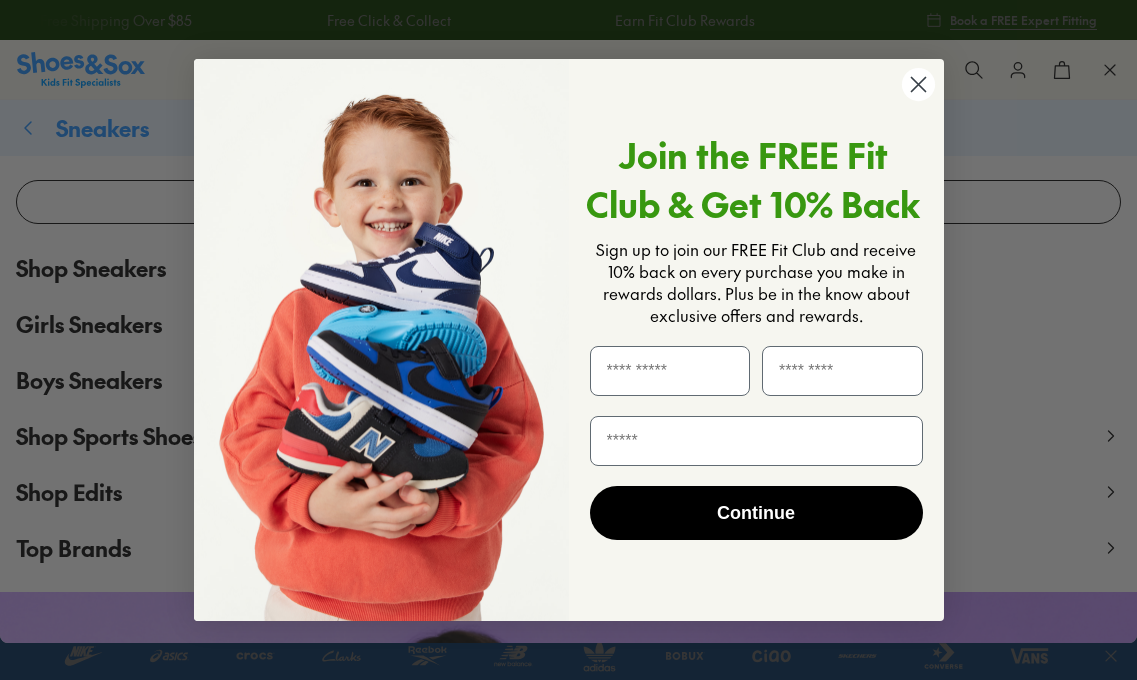 click 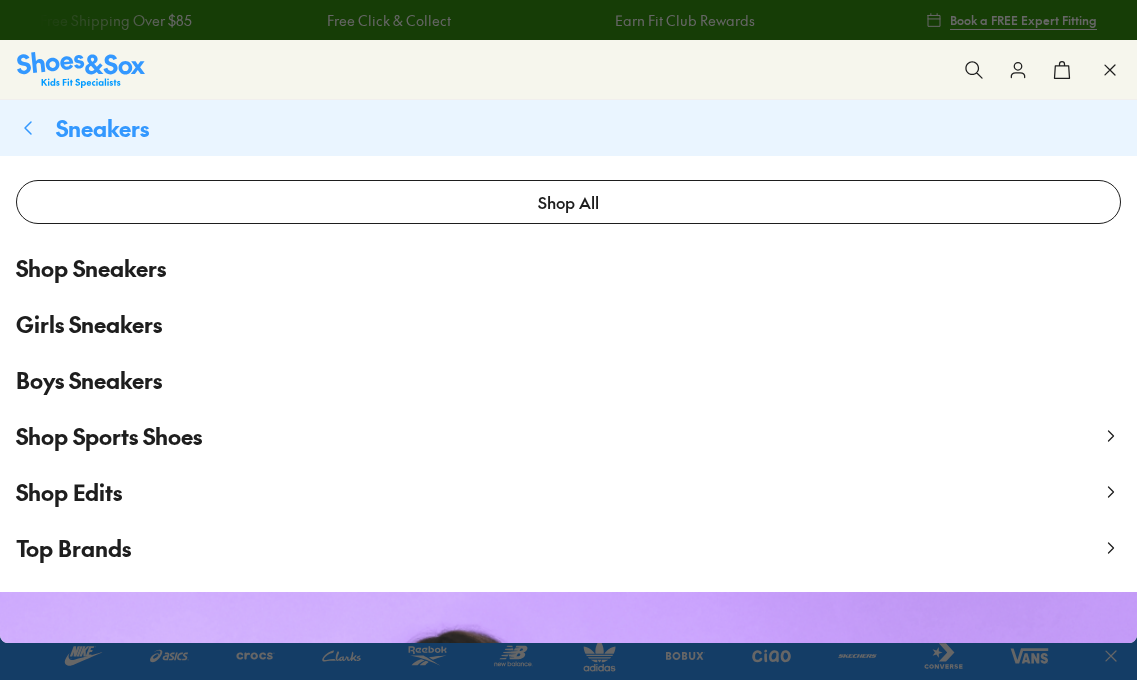 click on "Shop Sports Shoes" at bounding box center (568, 436) 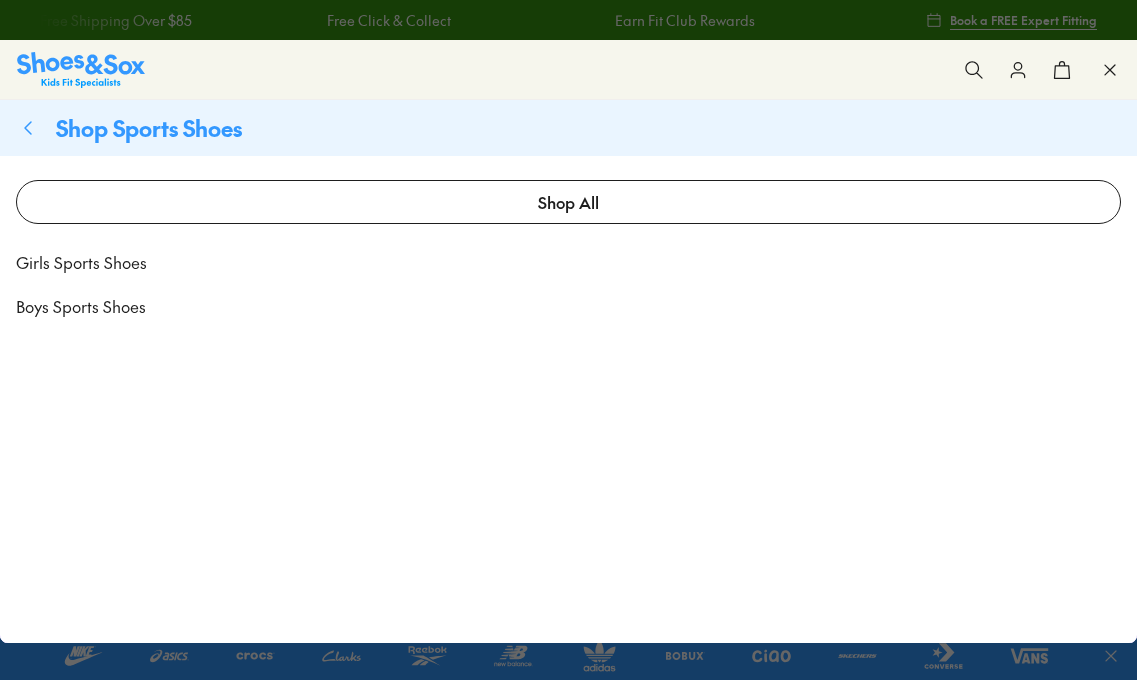 click on "Girls Sports Shoes" at bounding box center [568, 262] 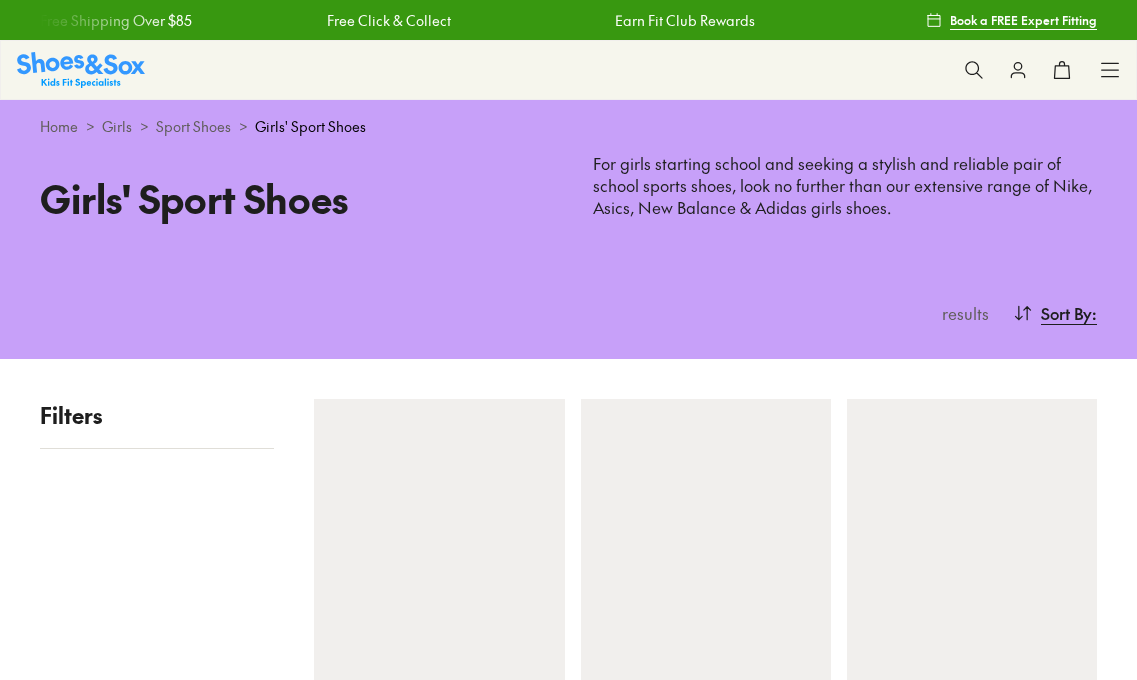 scroll, scrollTop: 0, scrollLeft: 0, axis: both 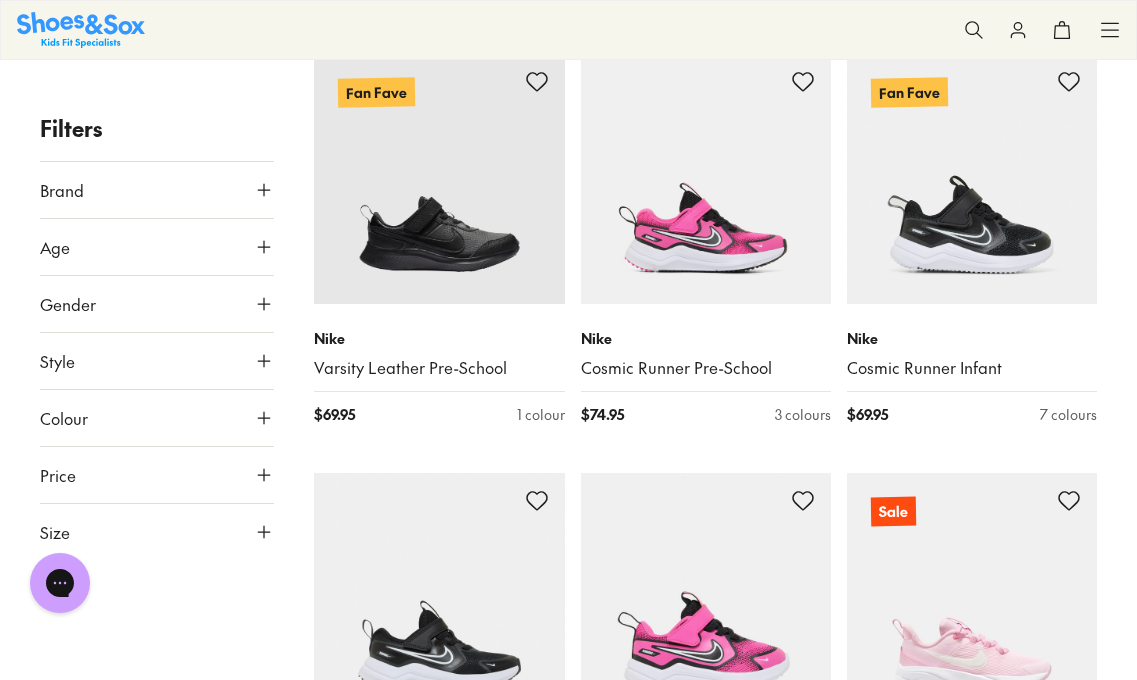 click 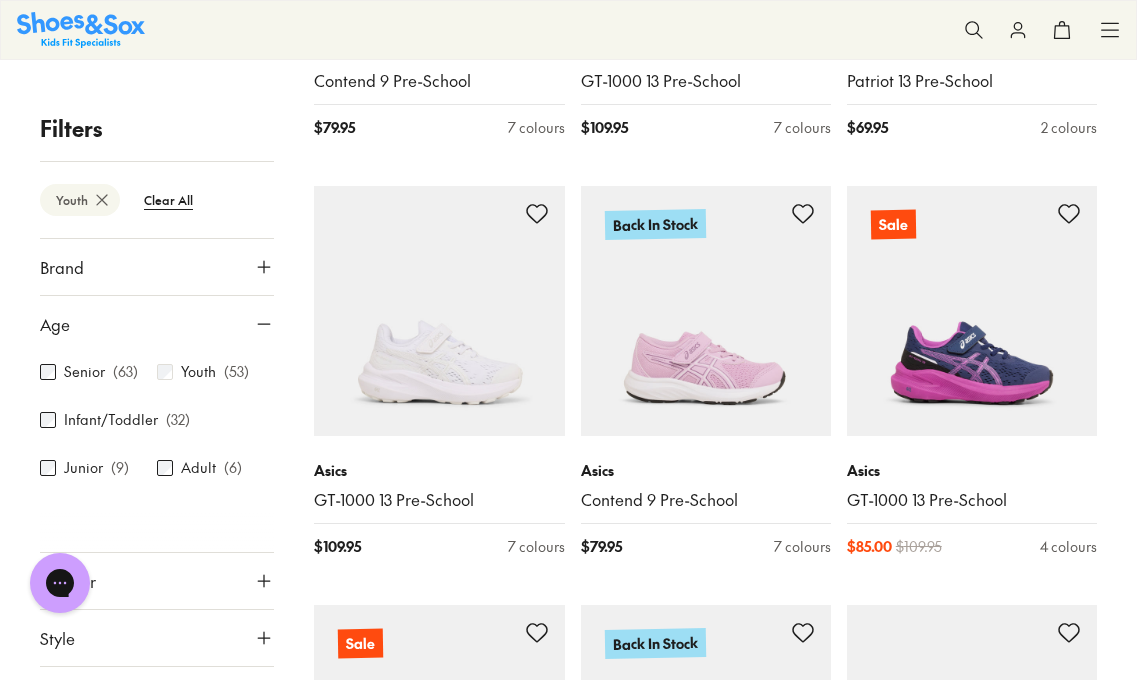 scroll, scrollTop: 3570, scrollLeft: 0, axis: vertical 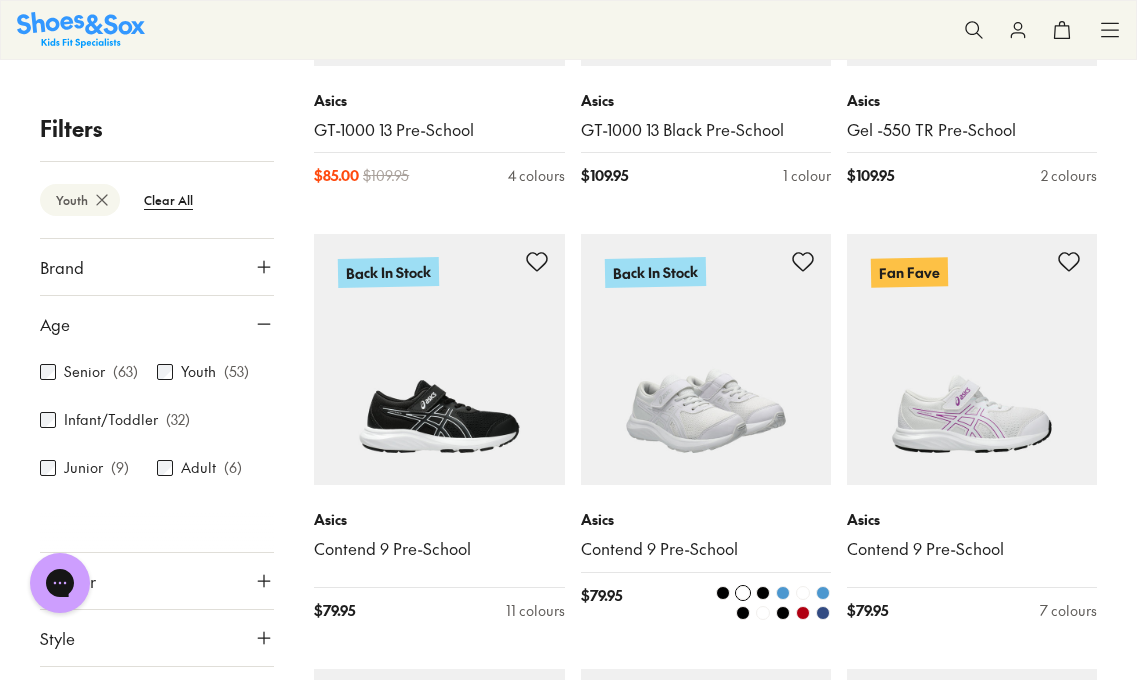 click at bounding box center (706, 359) 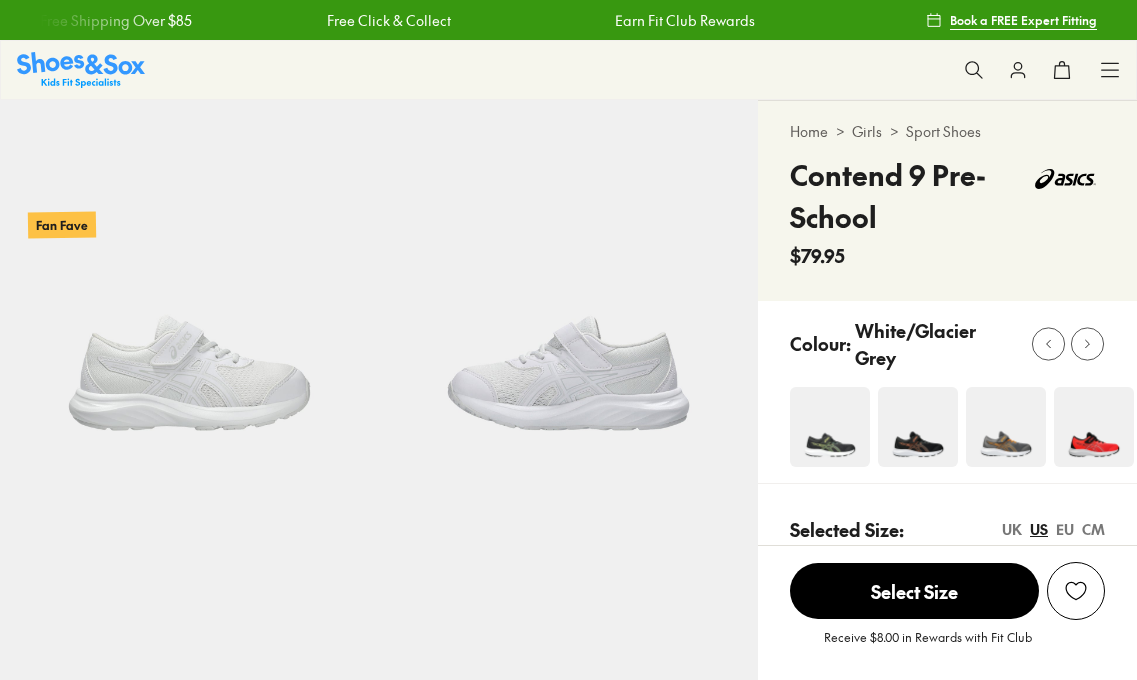 scroll, scrollTop: 168, scrollLeft: 0, axis: vertical 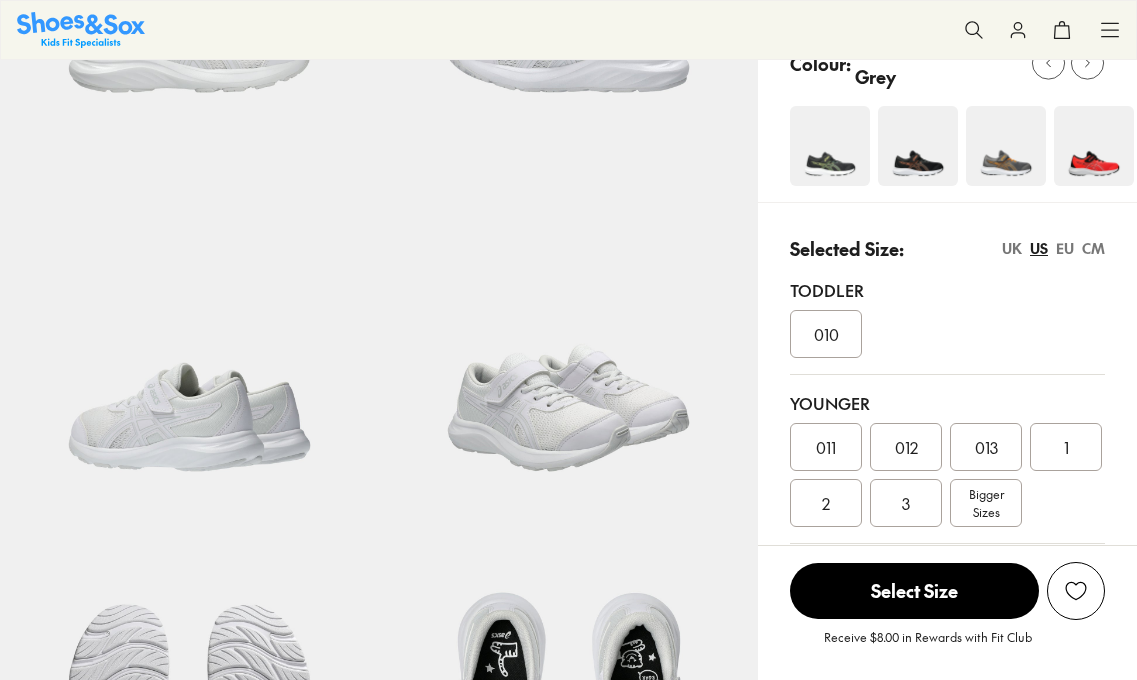 select on "*" 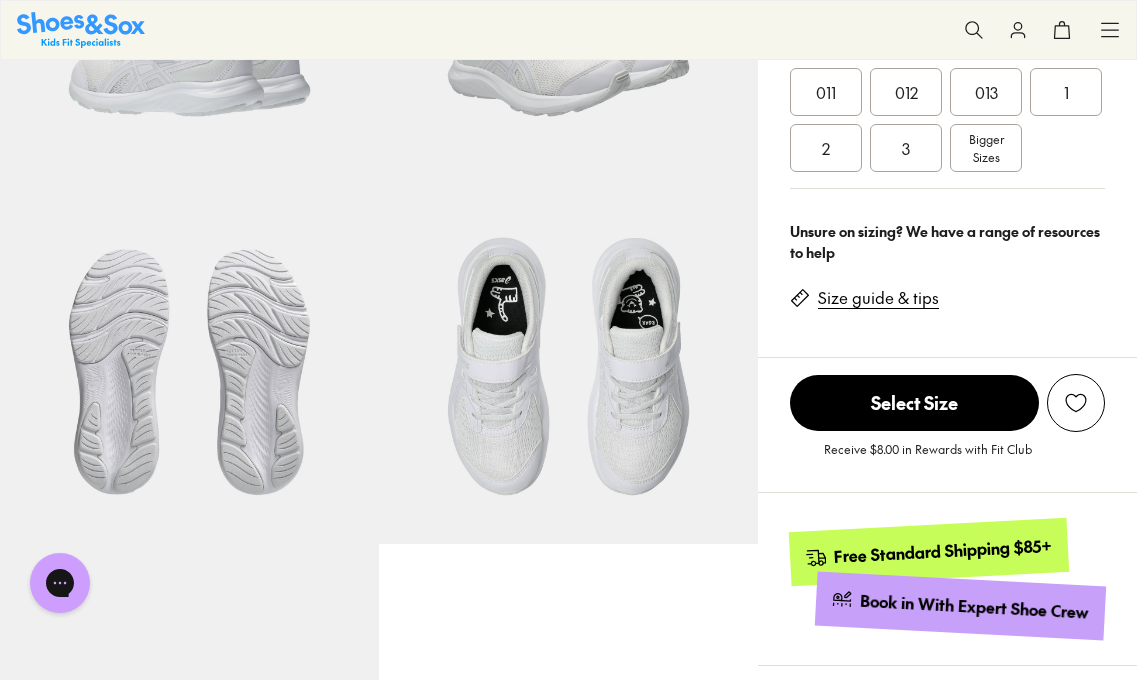 scroll, scrollTop: 695, scrollLeft: 0, axis: vertical 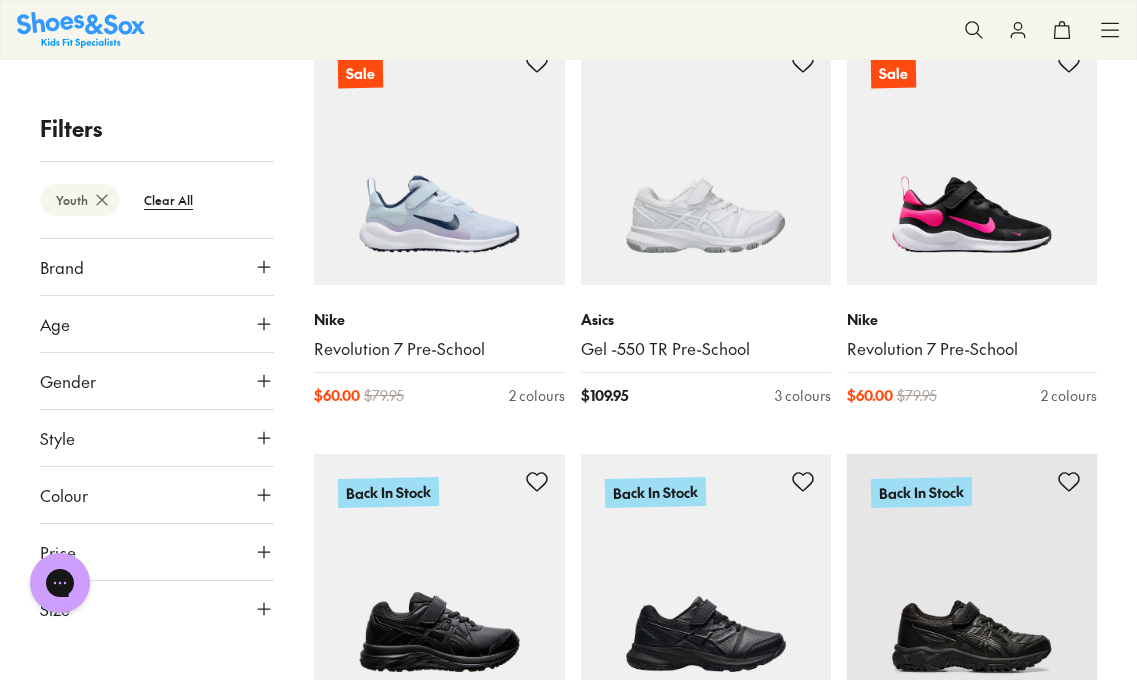 click 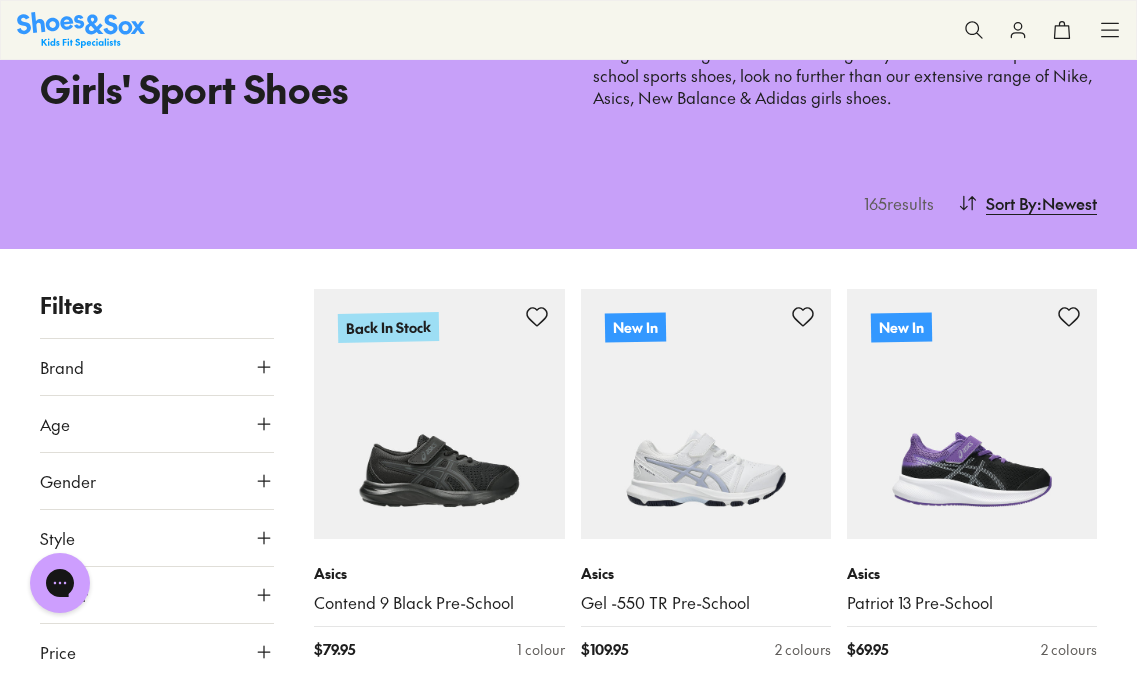 scroll, scrollTop: 118, scrollLeft: 0, axis: vertical 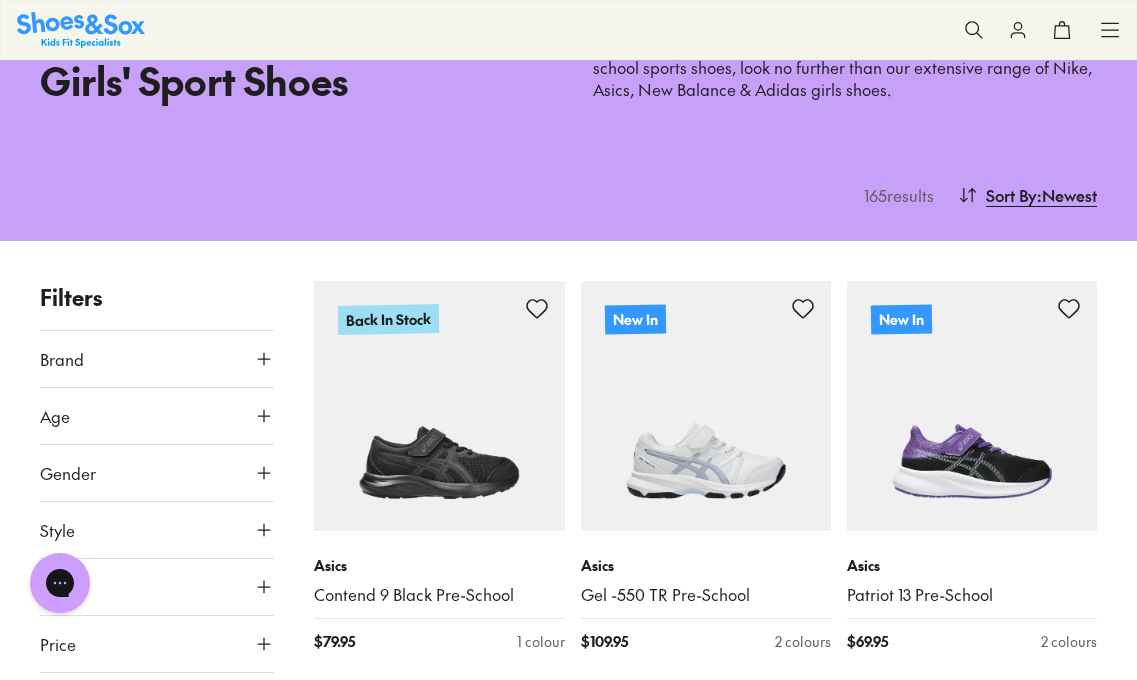 click on "Age" at bounding box center (157, 416) 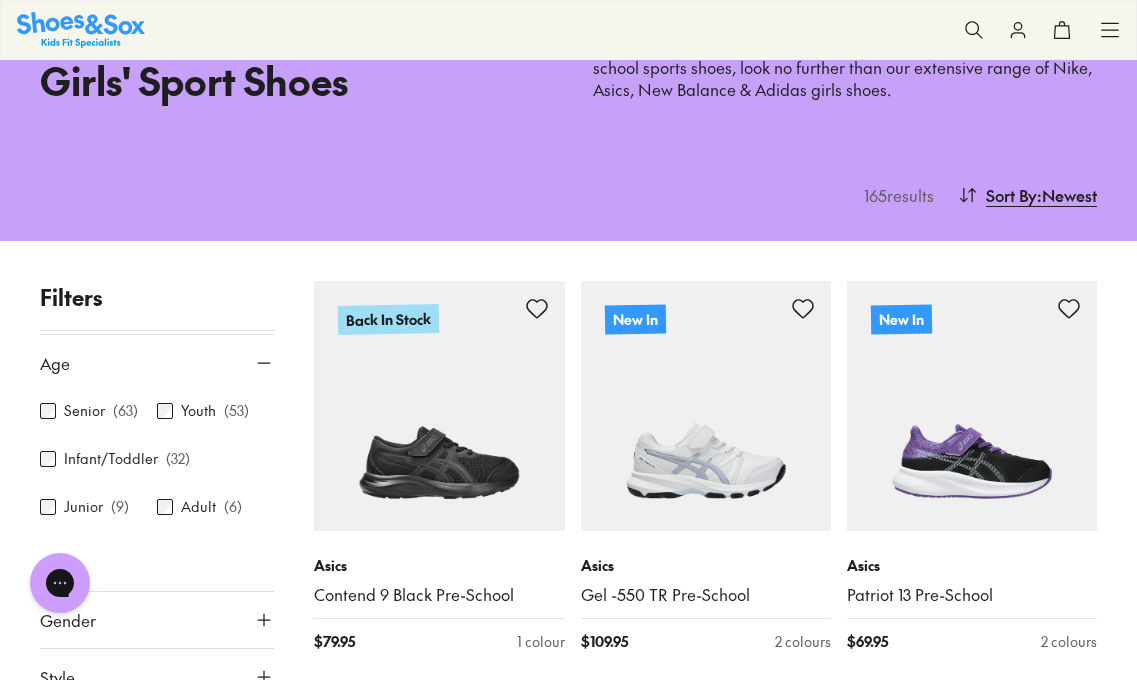 scroll, scrollTop: 60, scrollLeft: 0, axis: vertical 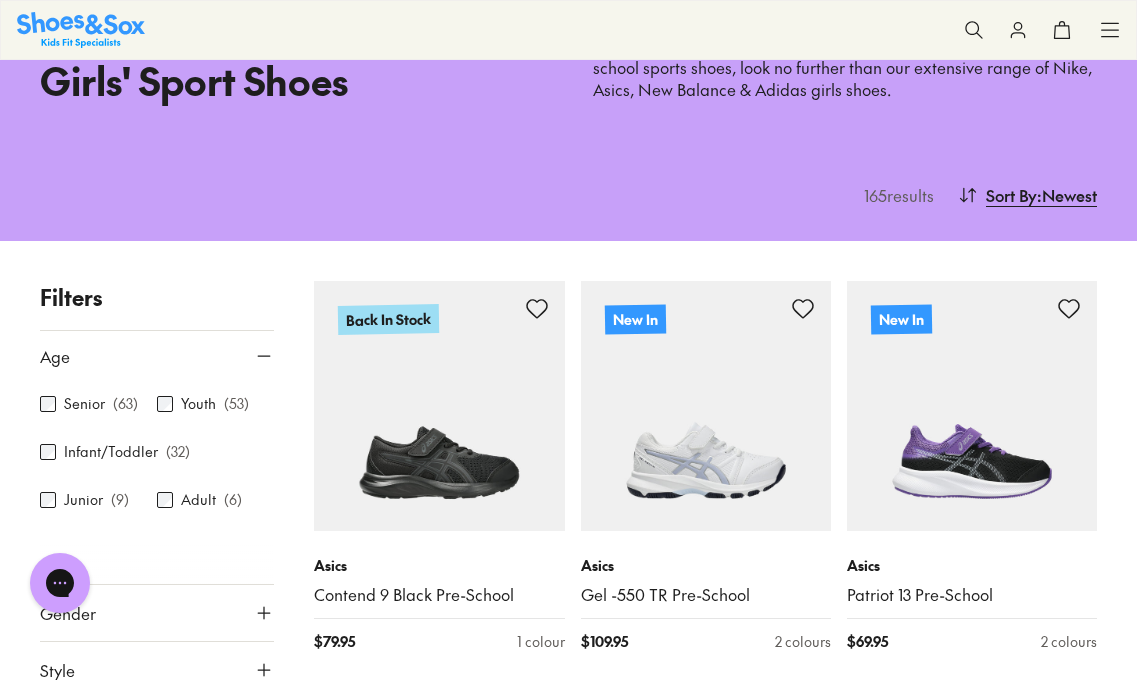click on "Senior ( 63 )" at bounding box center [98, 404] 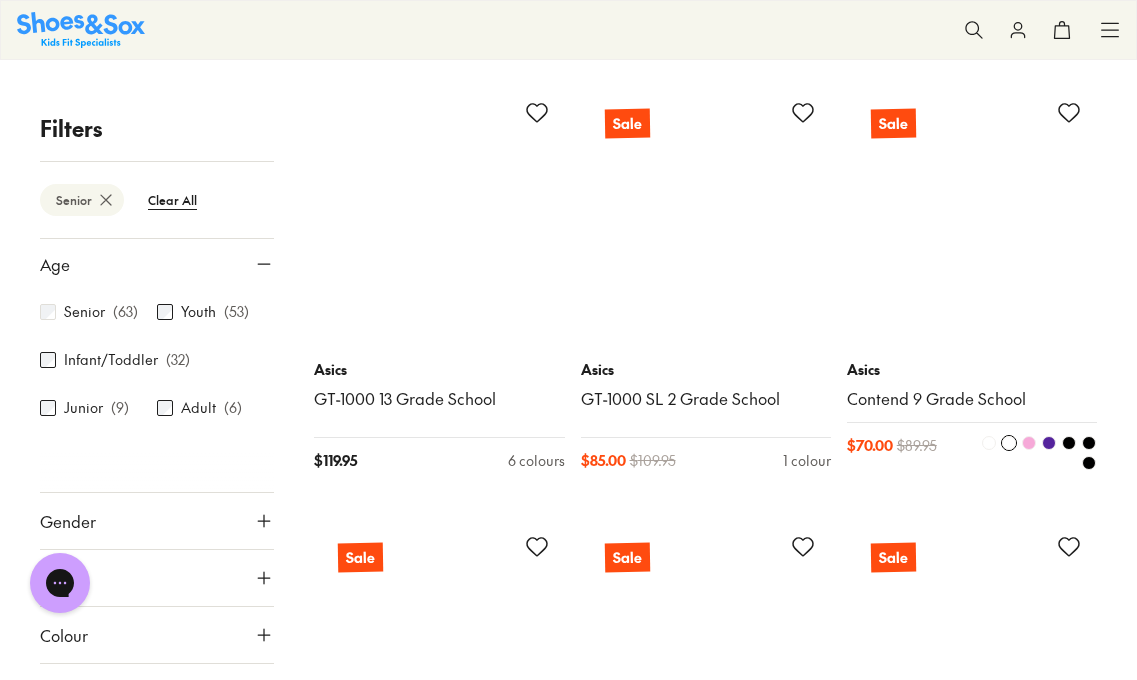 scroll, scrollTop: 3294, scrollLeft: 0, axis: vertical 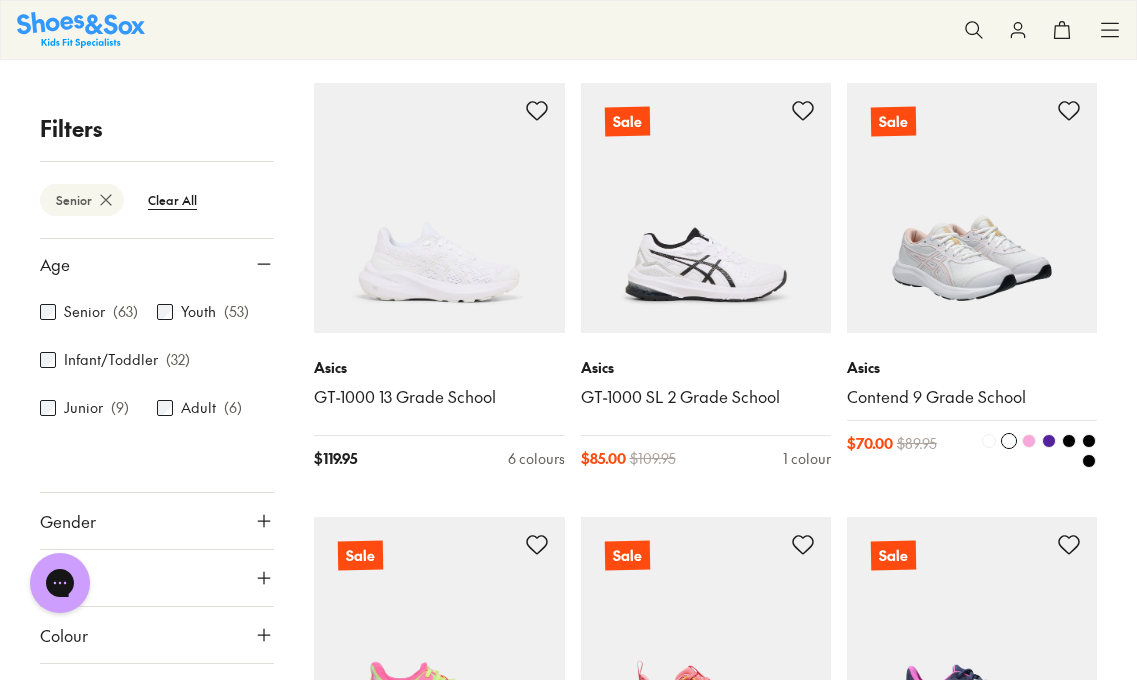 click at bounding box center [989, 441] 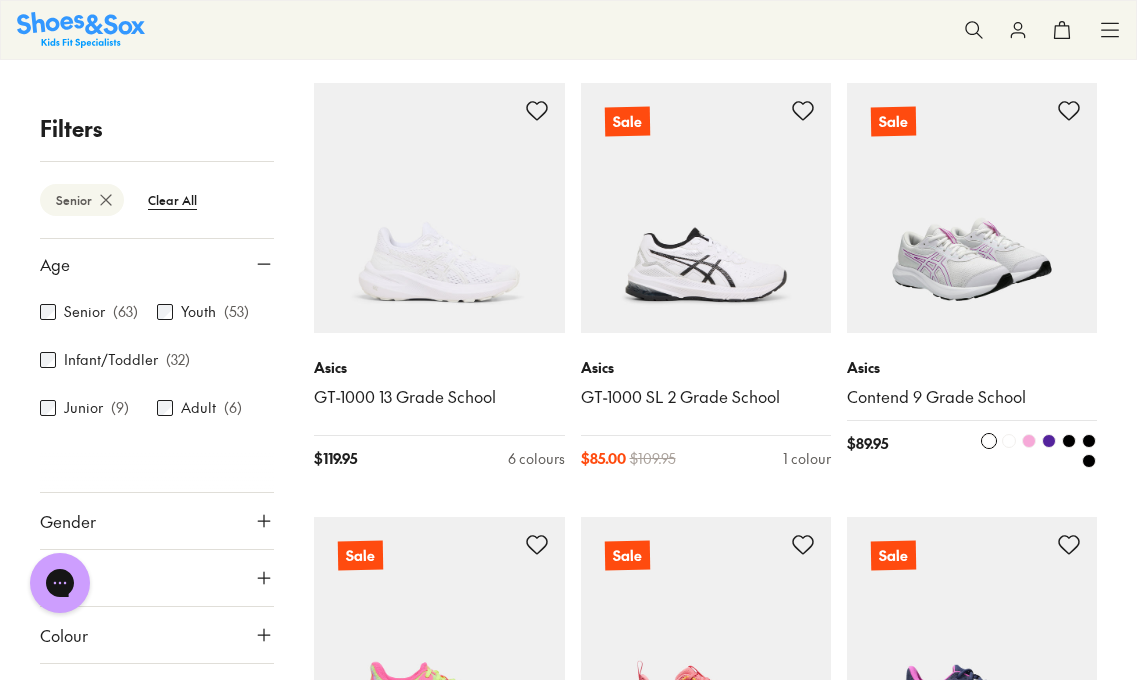 click at bounding box center [1009, 441] 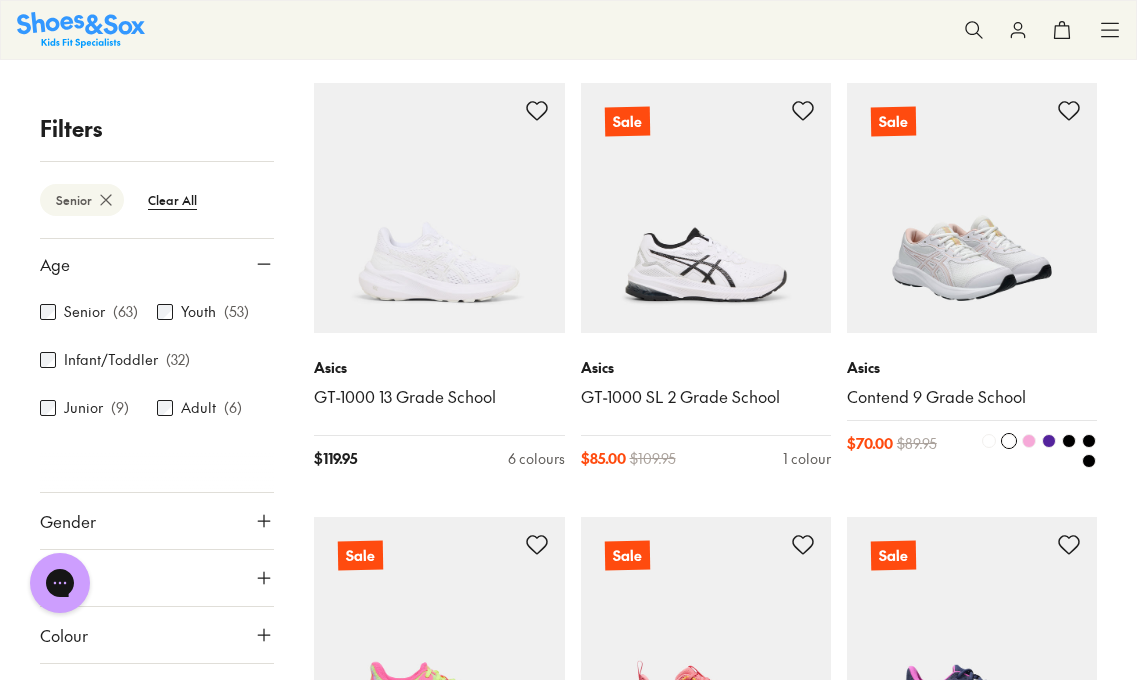 click at bounding box center (1029, 441) 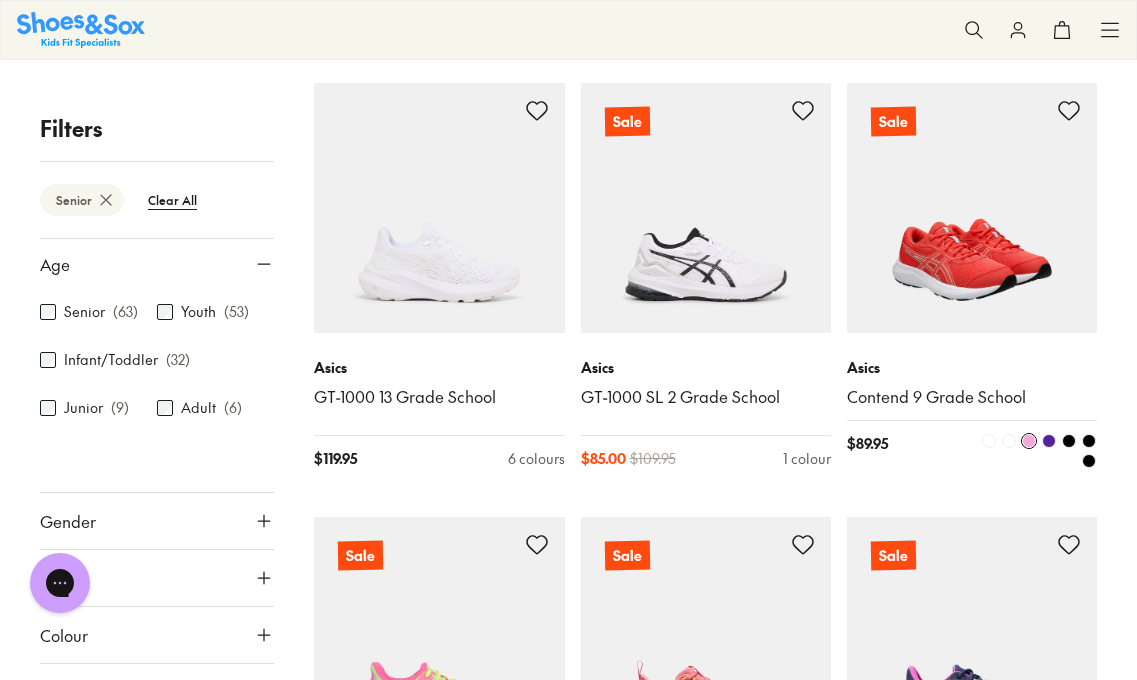 click at bounding box center (1049, 441) 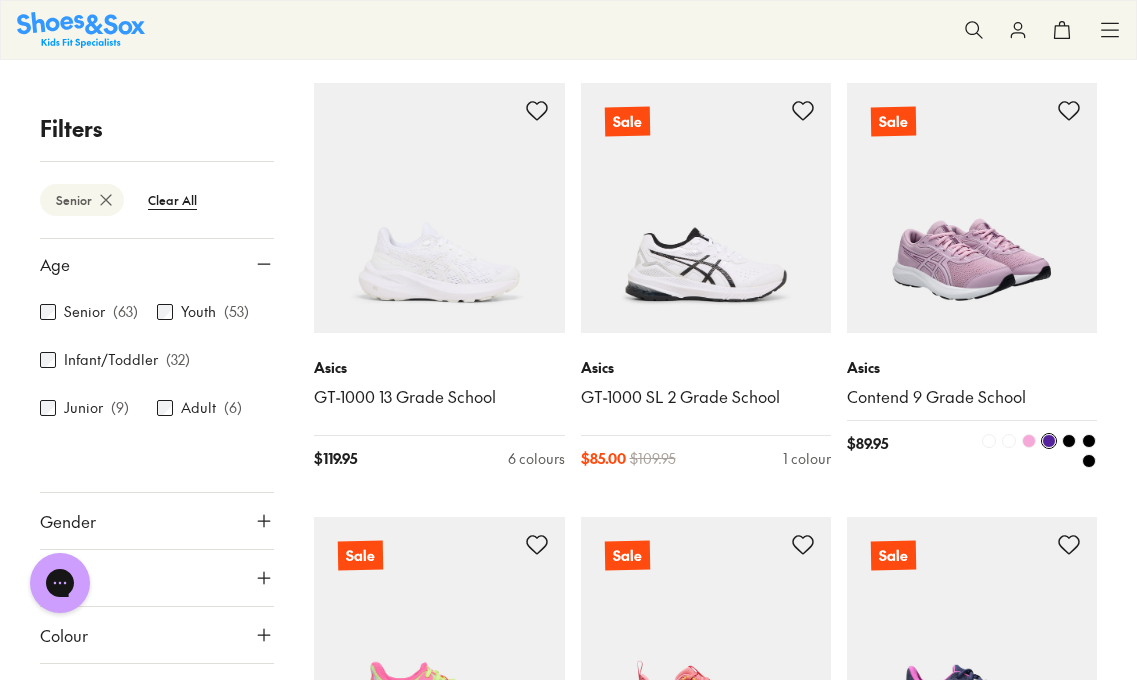 click at bounding box center [1069, 441] 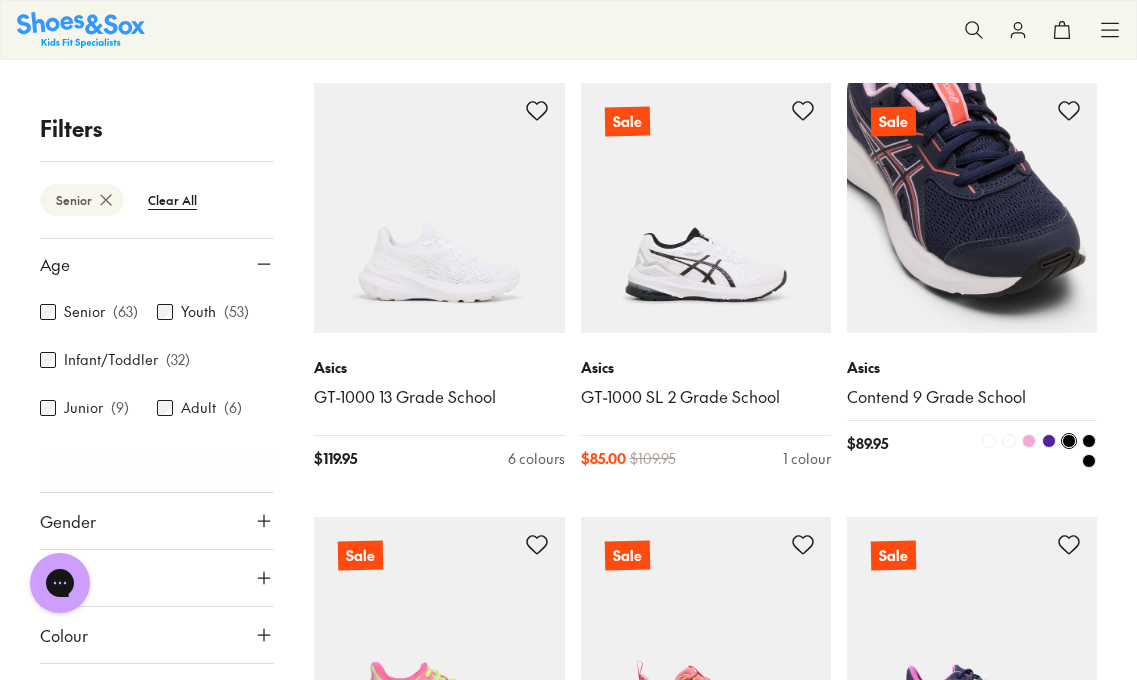 click at bounding box center [1034, 451] 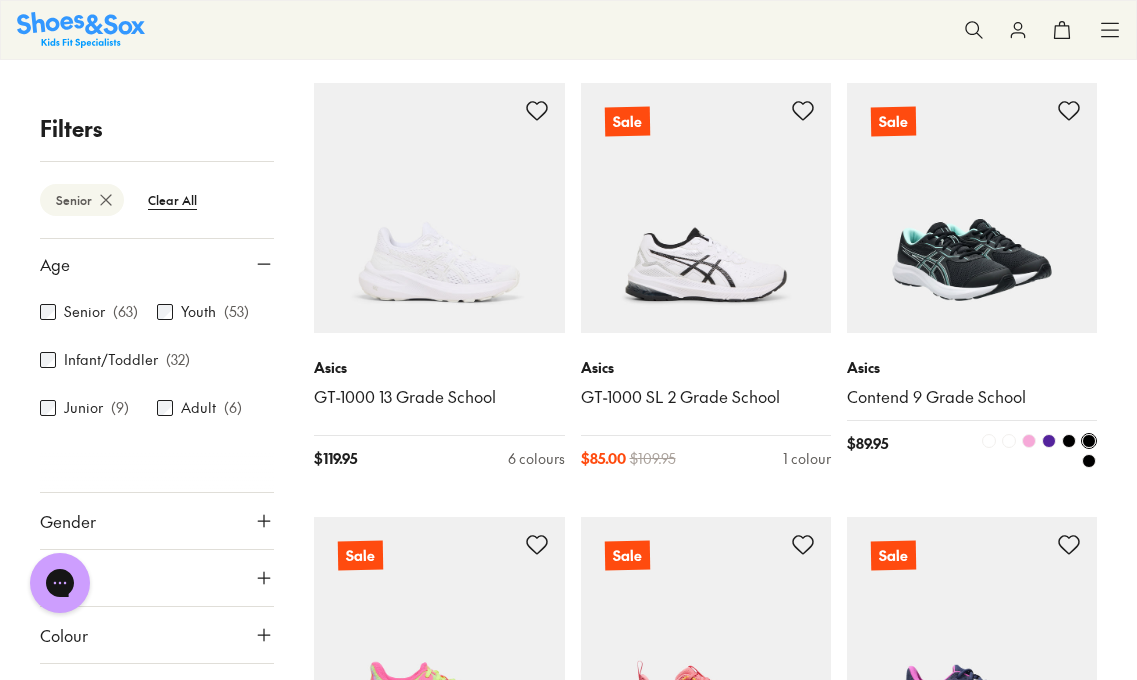click at bounding box center [1089, 461] 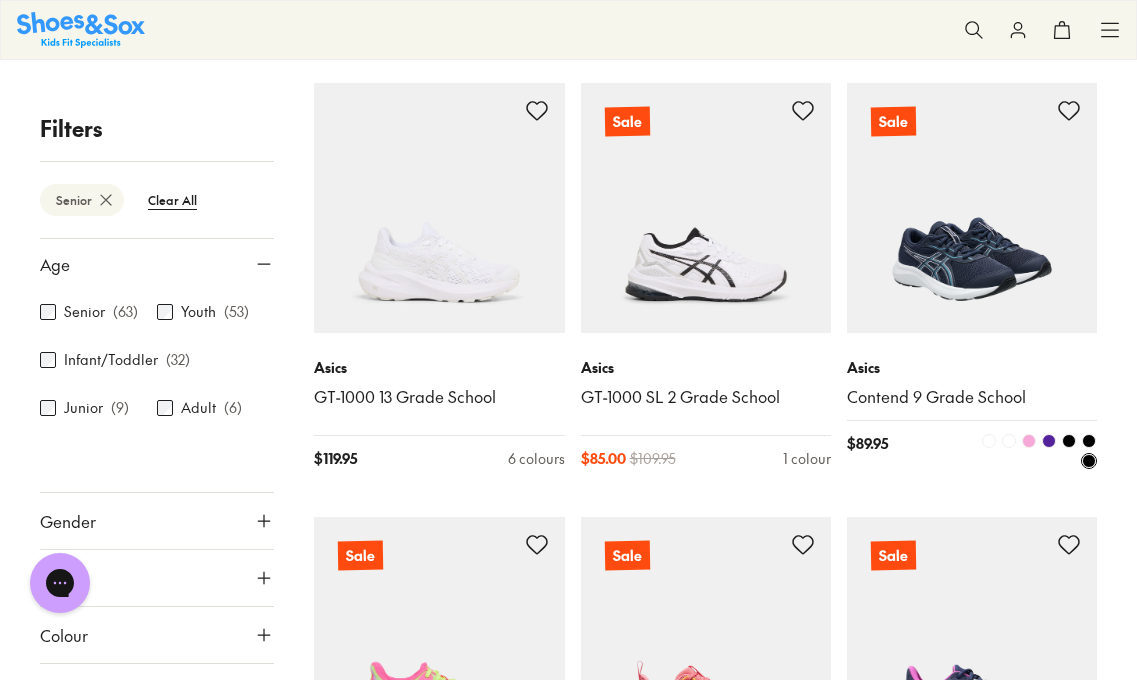 click at bounding box center [989, 441] 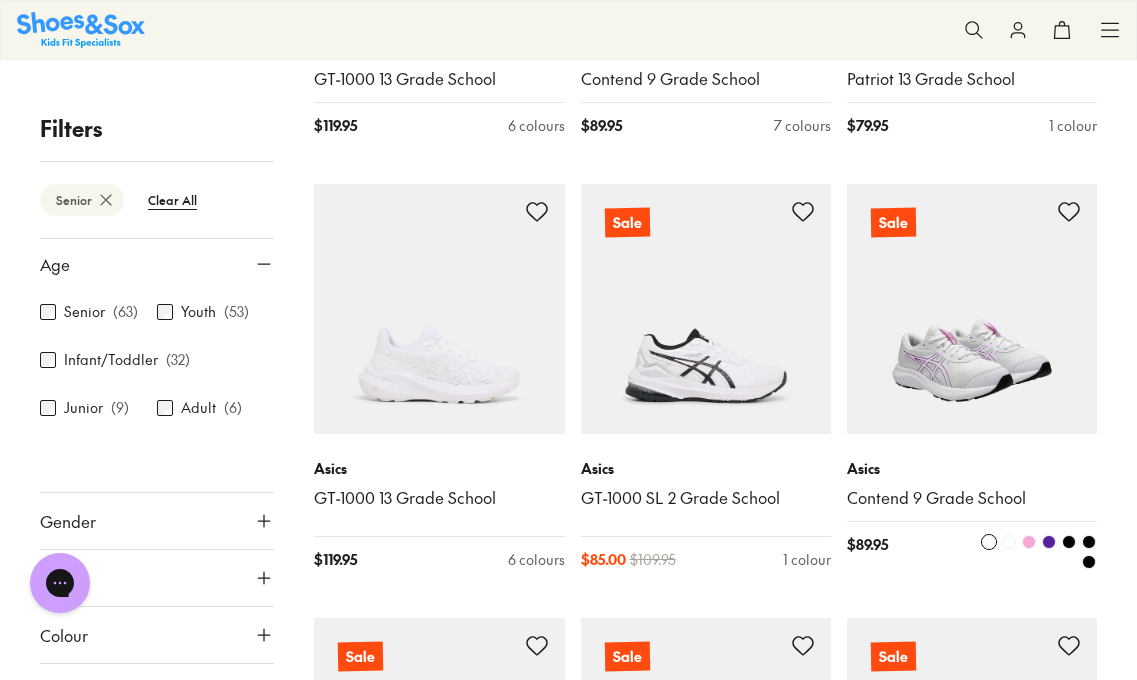scroll, scrollTop: 3116, scrollLeft: 0, axis: vertical 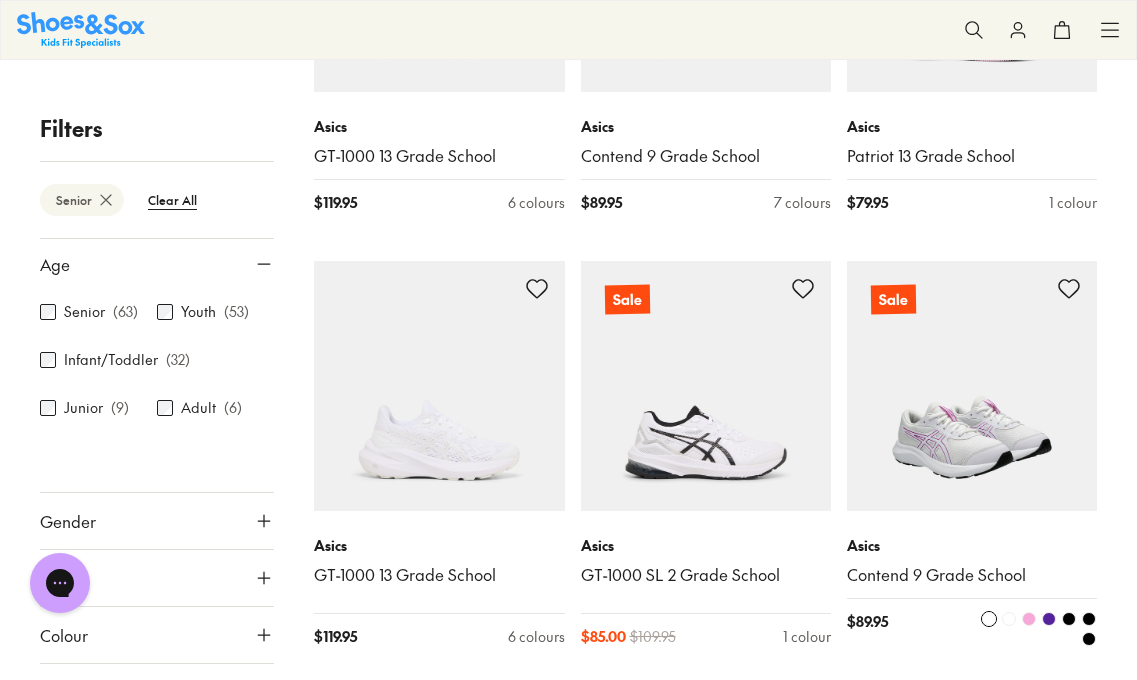 click at bounding box center (972, 386) 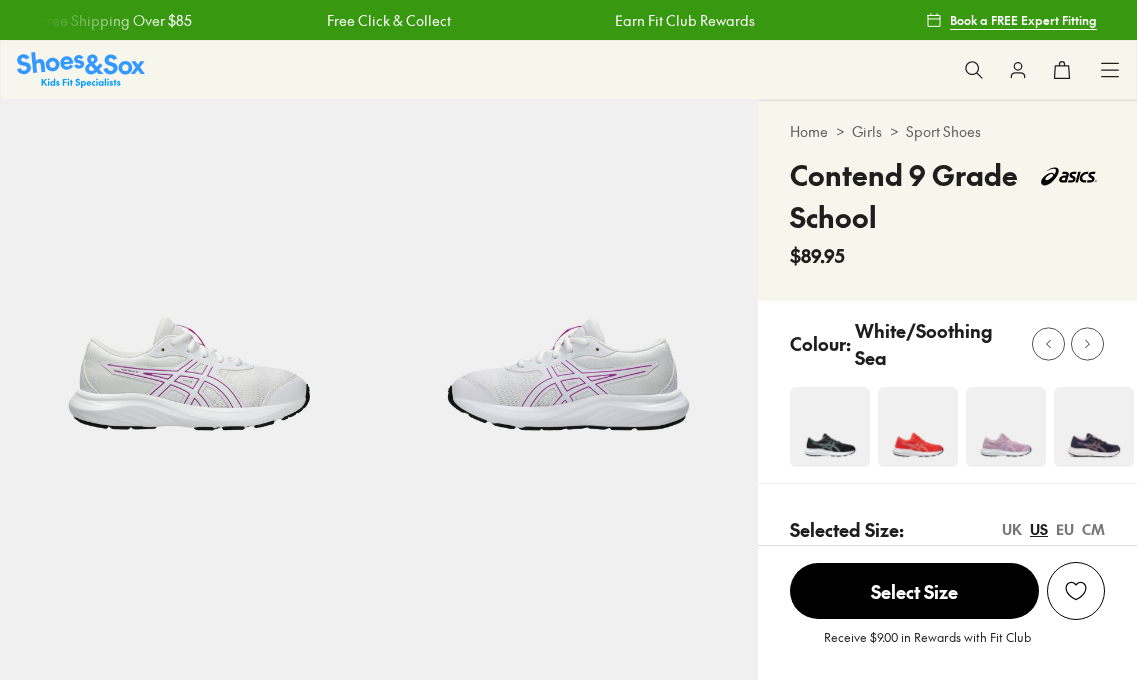 scroll, scrollTop: 0, scrollLeft: 0, axis: both 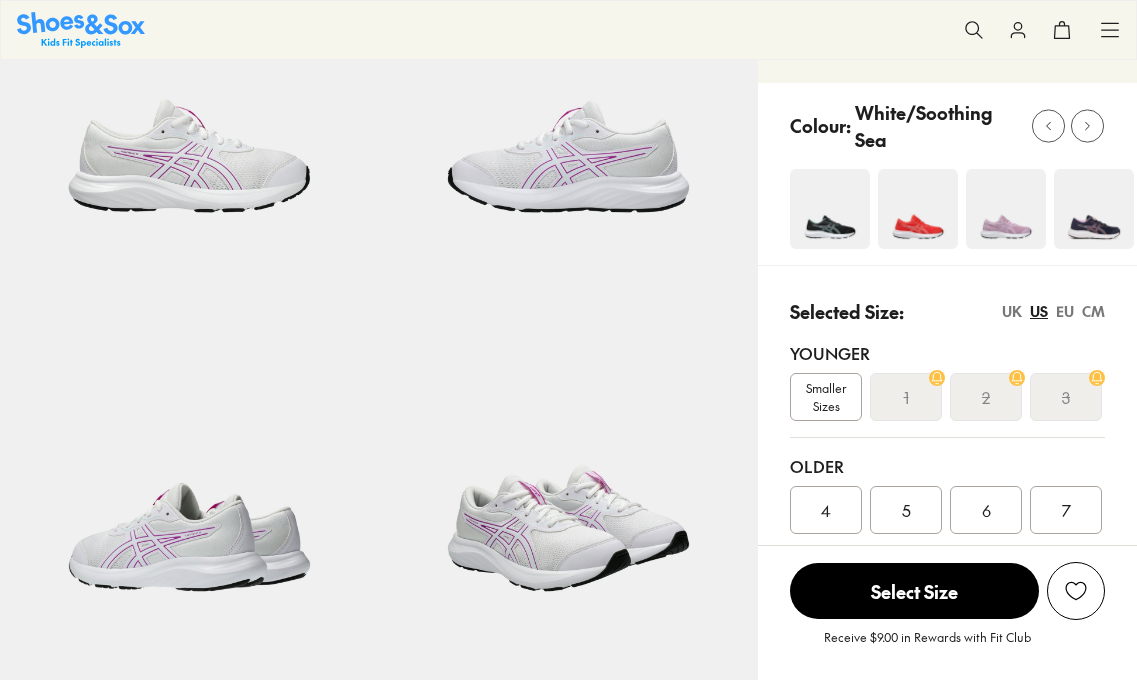 select on "*" 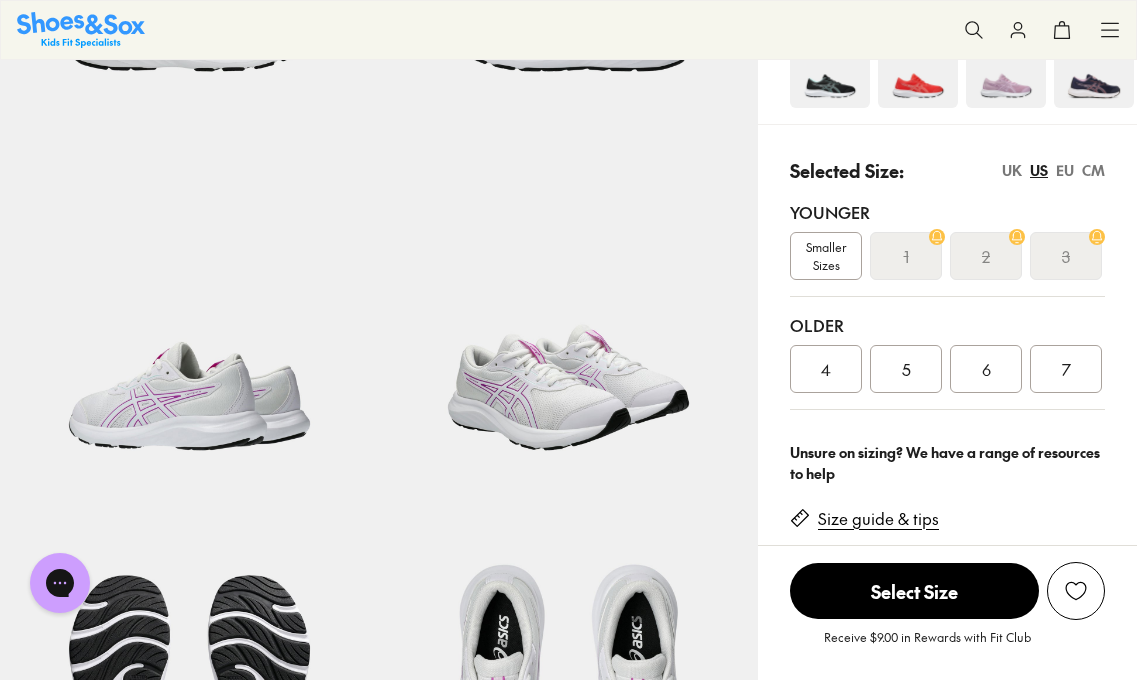 scroll, scrollTop: 362, scrollLeft: 0, axis: vertical 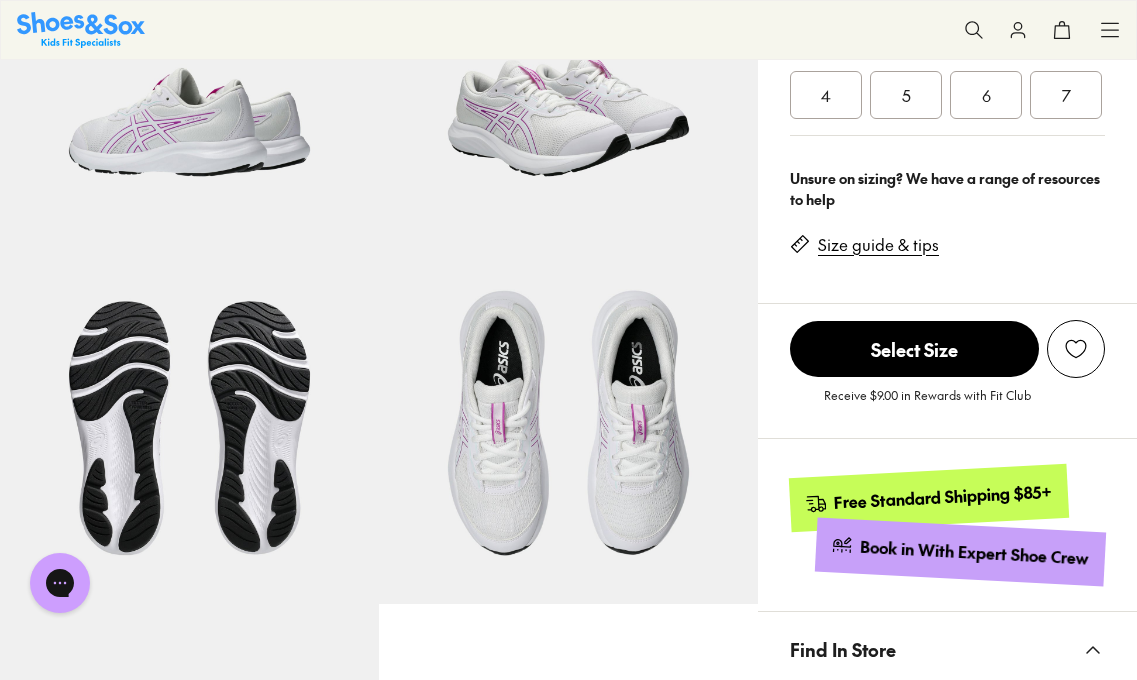 click on "4" at bounding box center [826, 95] 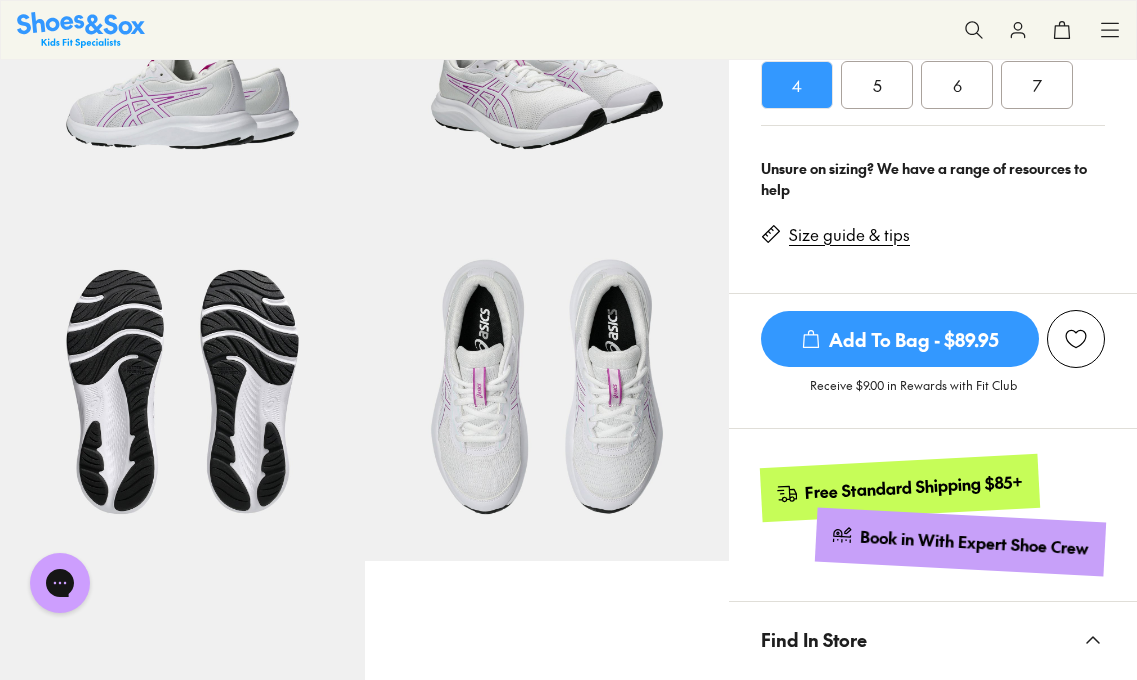 scroll, scrollTop: 620, scrollLeft: 0, axis: vertical 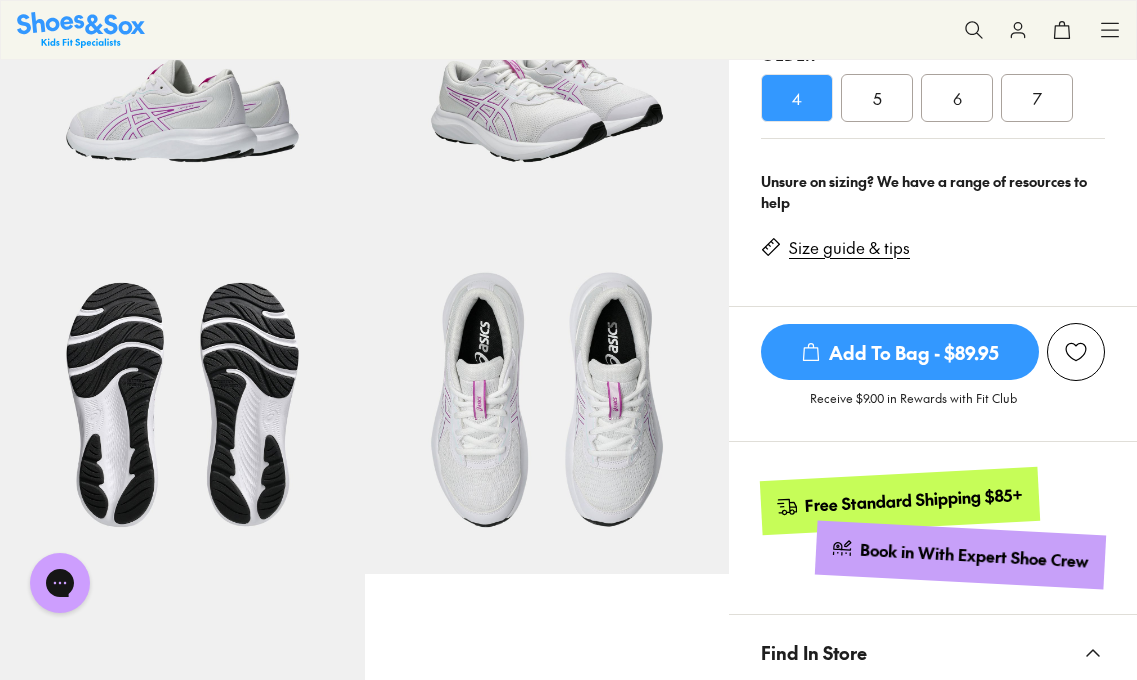 click on "5" at bounding box center (877, 98) 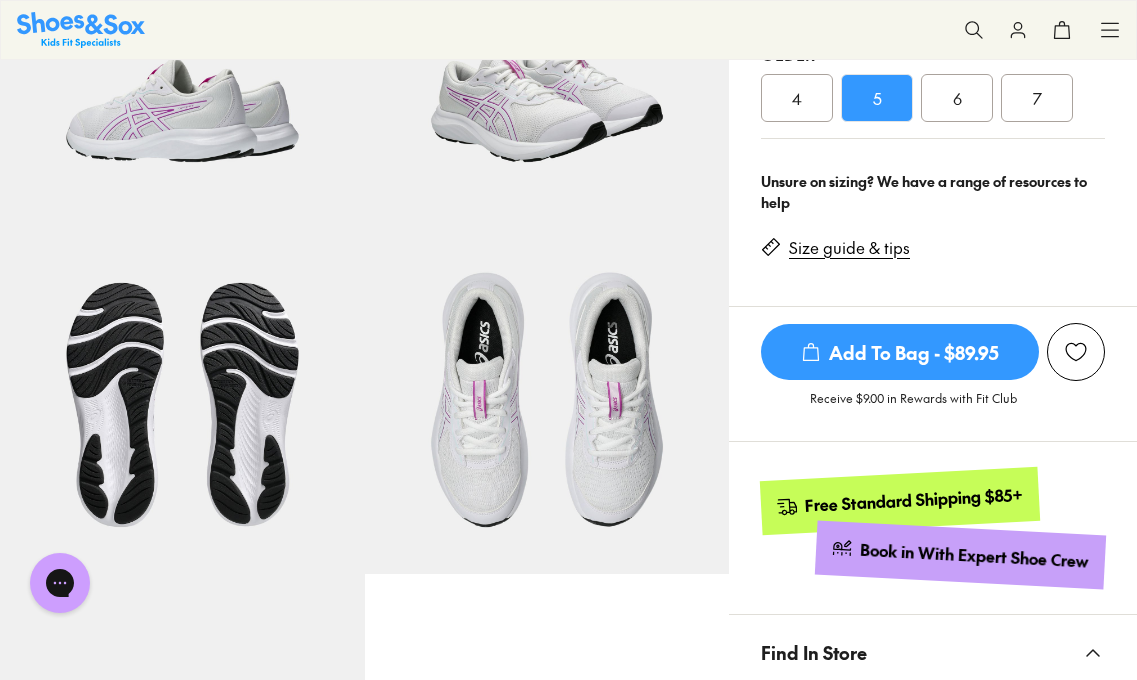 click on "6" at bounding box center (957, 98) 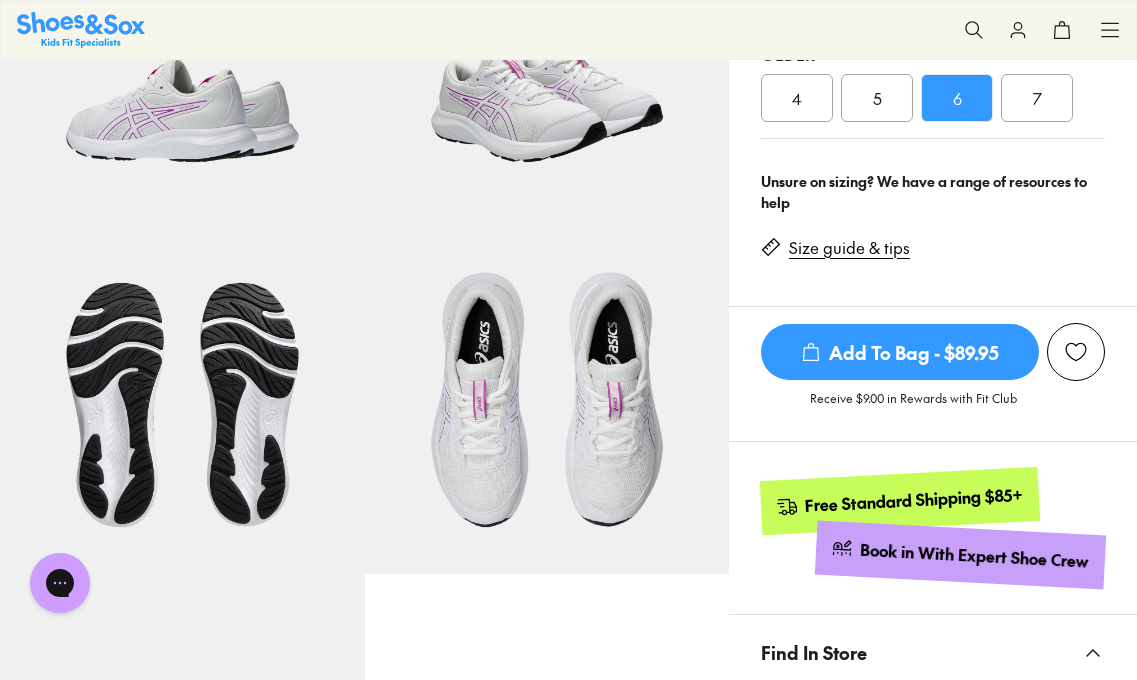 click on "4" at bounding box center [797, 98] 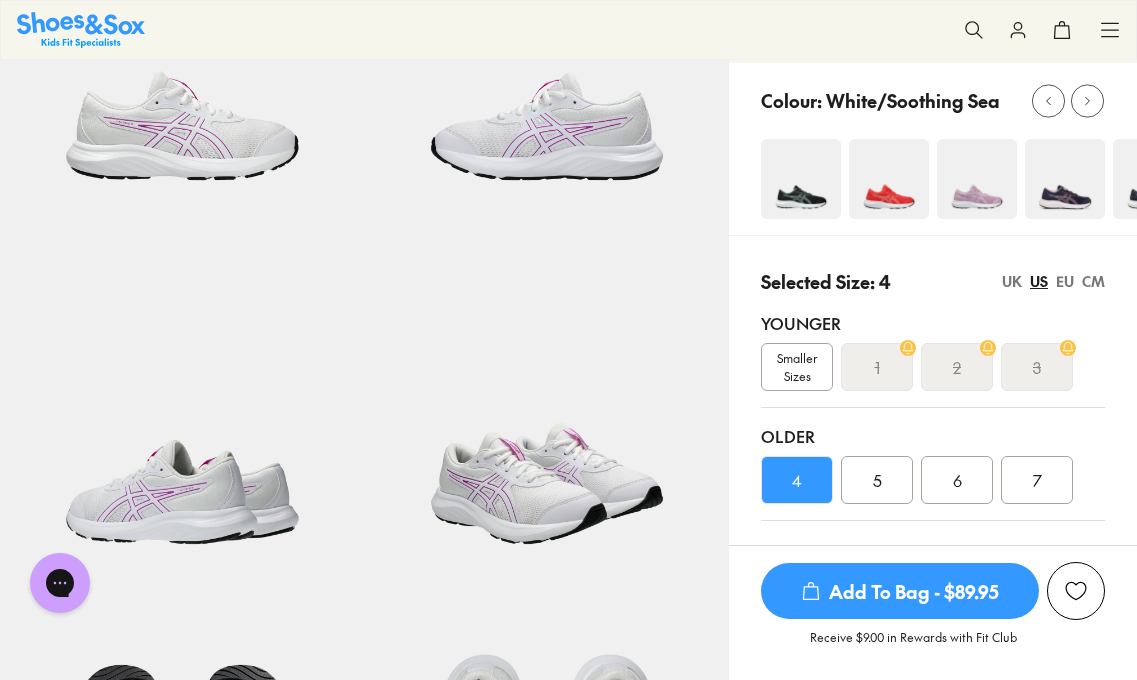 scroll, scrollTop: 0, scrollLeft: 0, axis: both 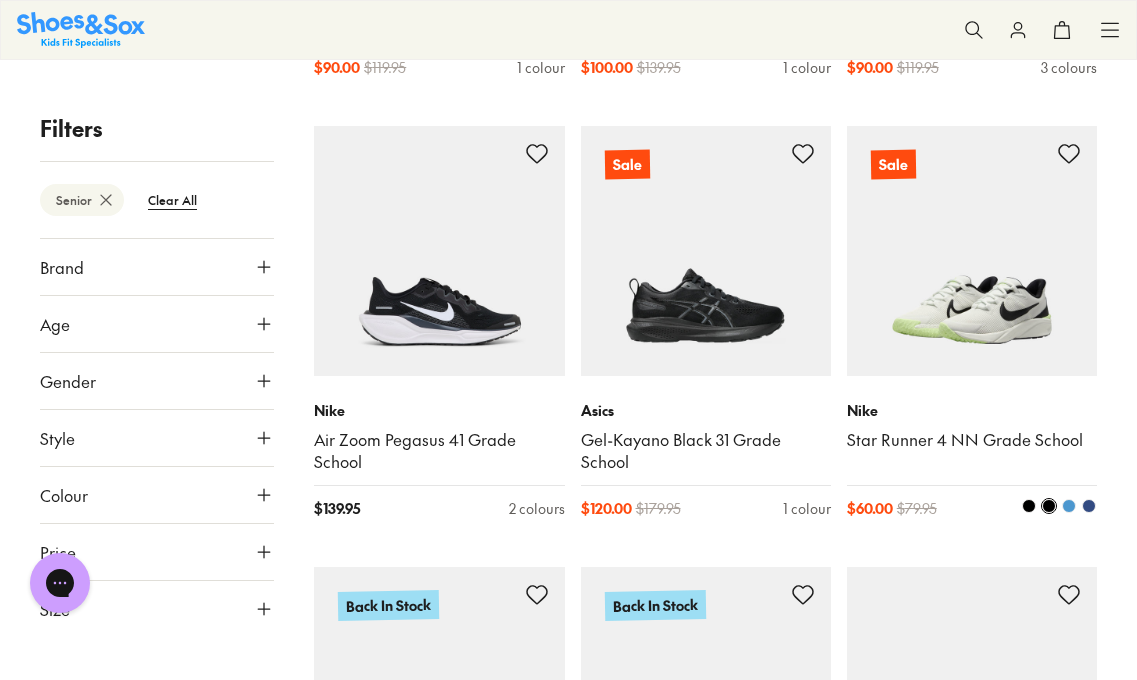 click at bounding box center (1029, 506) 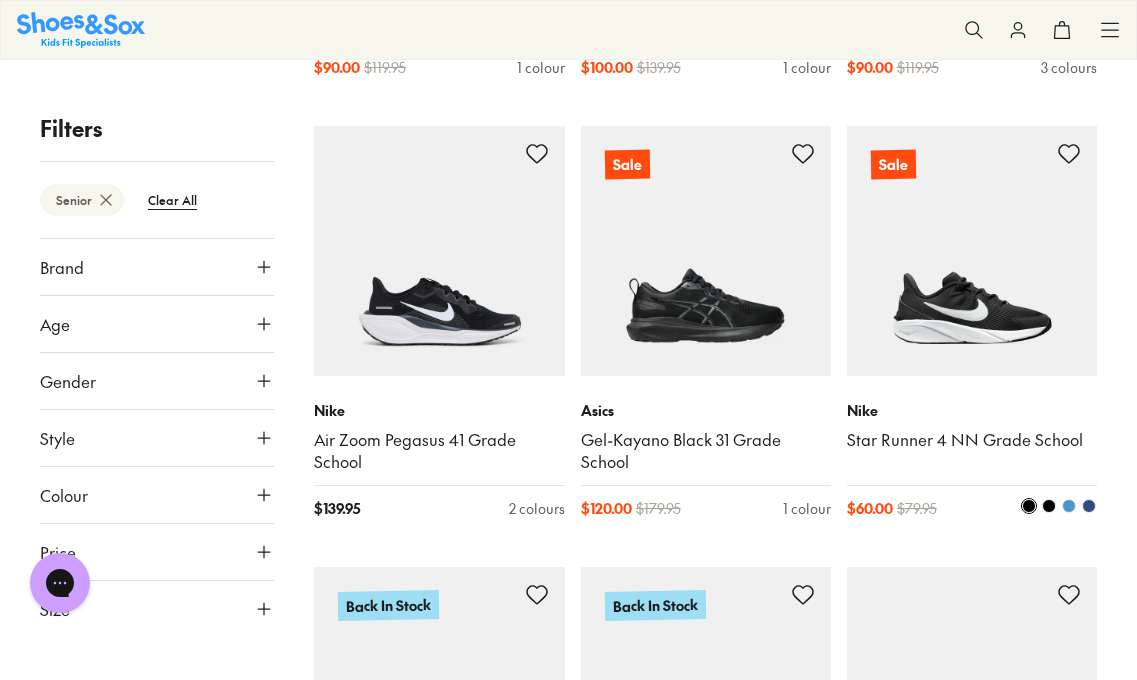 click at bounding box center [1089, 506] 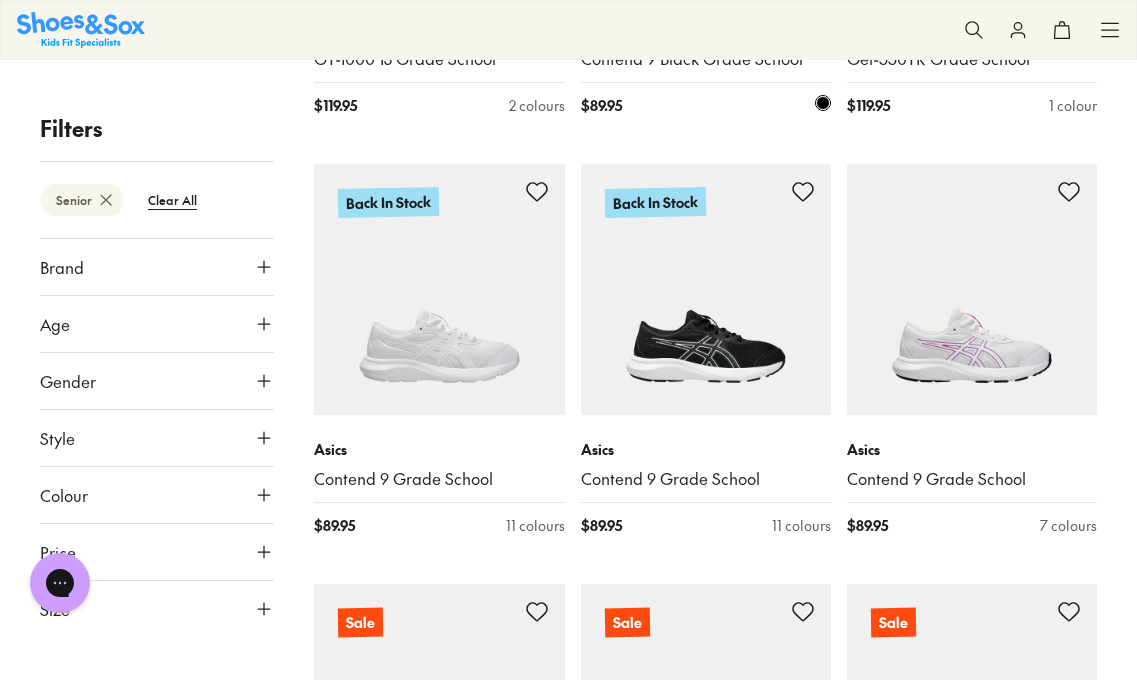 scroll, scrollTop: 4987, scrollLeft: 0, axis: vertical 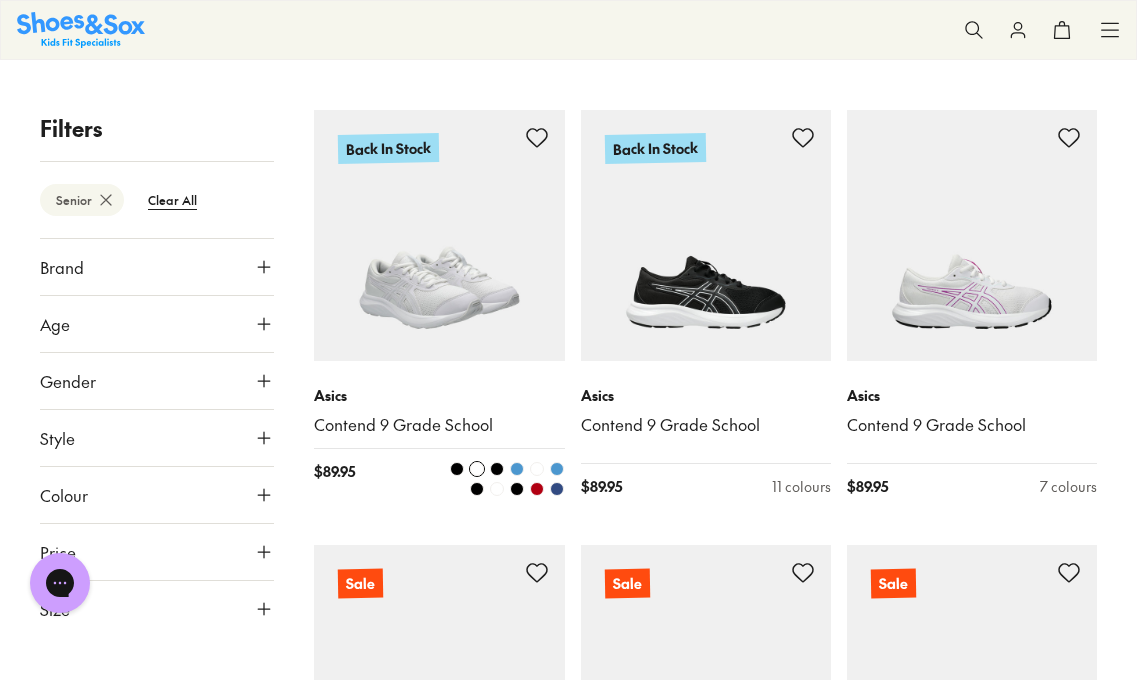 click at bounding box center (439, 235) 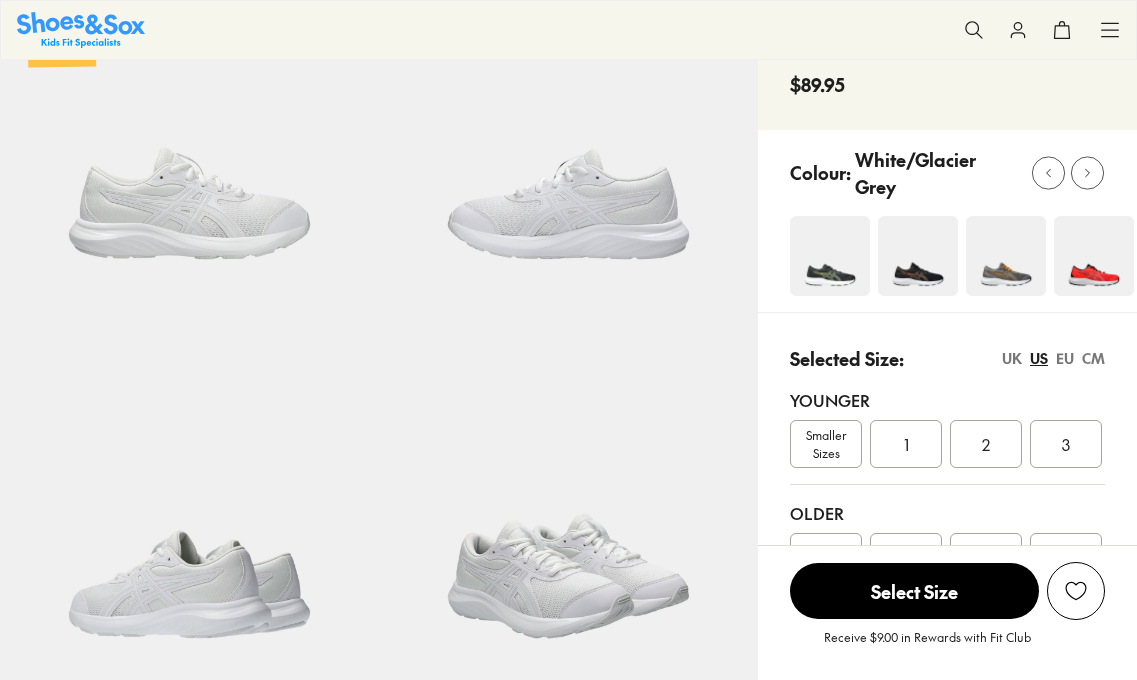 scroll, scrollTop: 184, scrollLeft: 0, axis: vertical 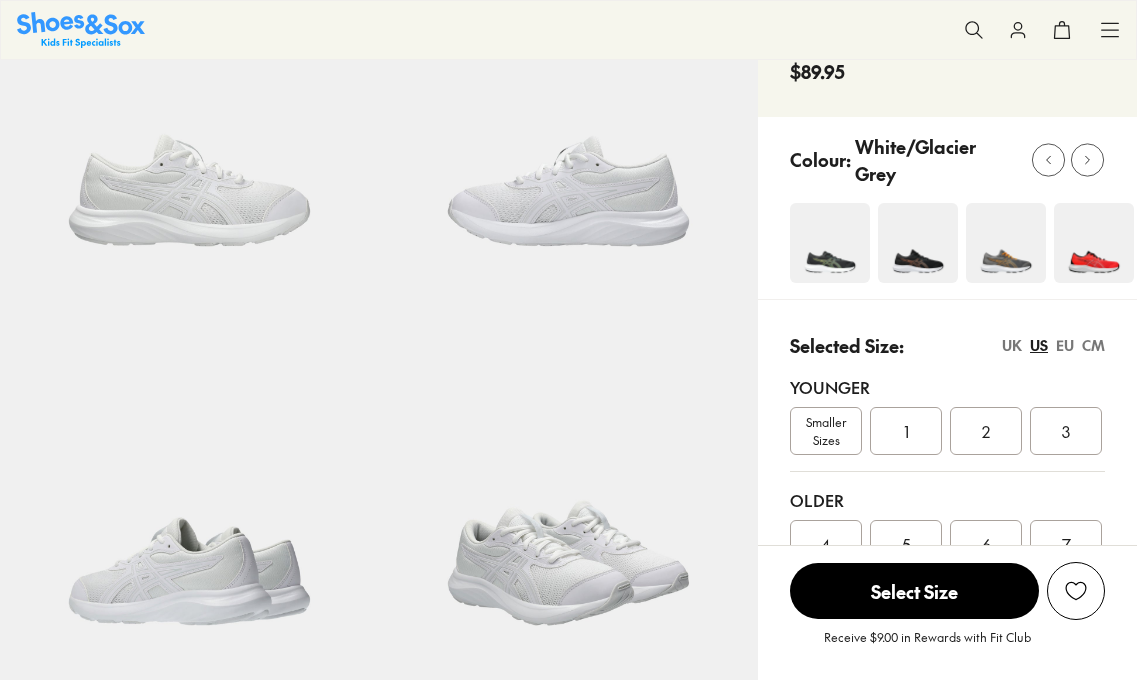 select on "*" 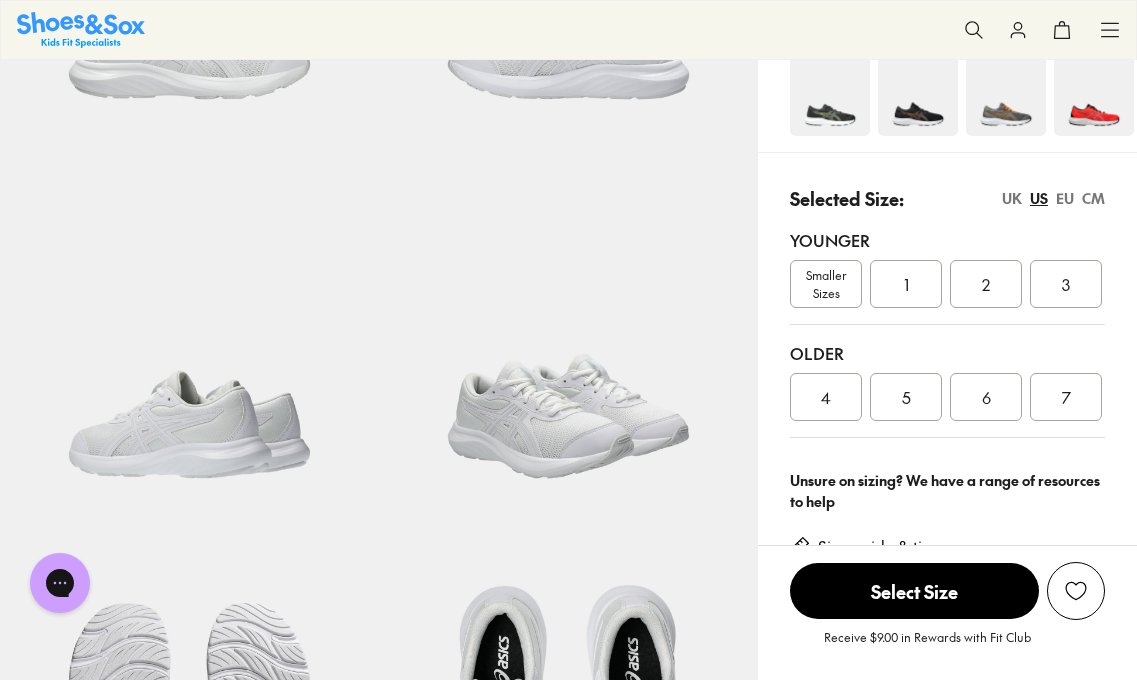 scroll, scrollTop: 0, scrollLeft: 0, axis: both 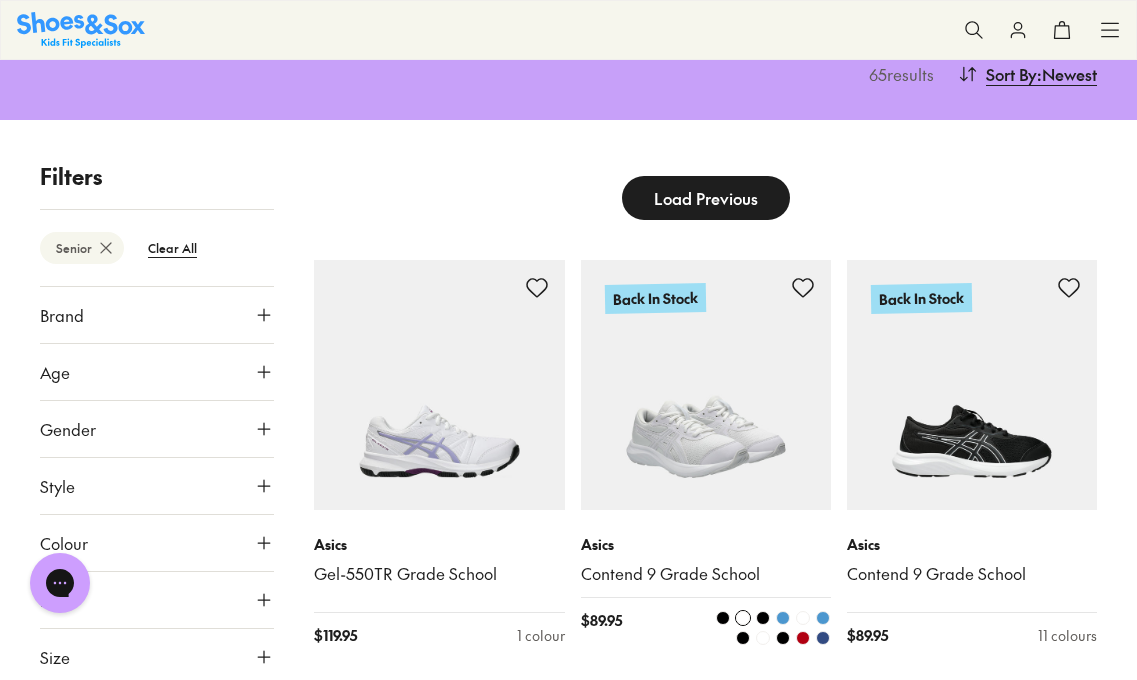 click at bounding box center (706, 385) 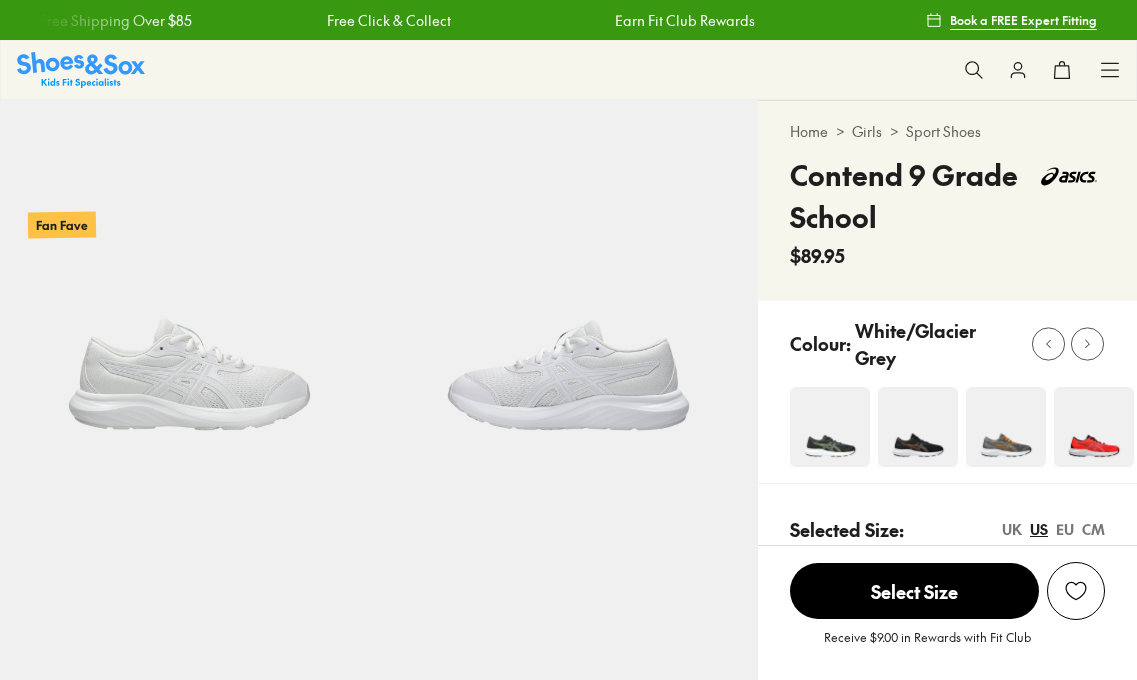 scroll, scrollTop: 0, scrollLeft: 0, axis: both 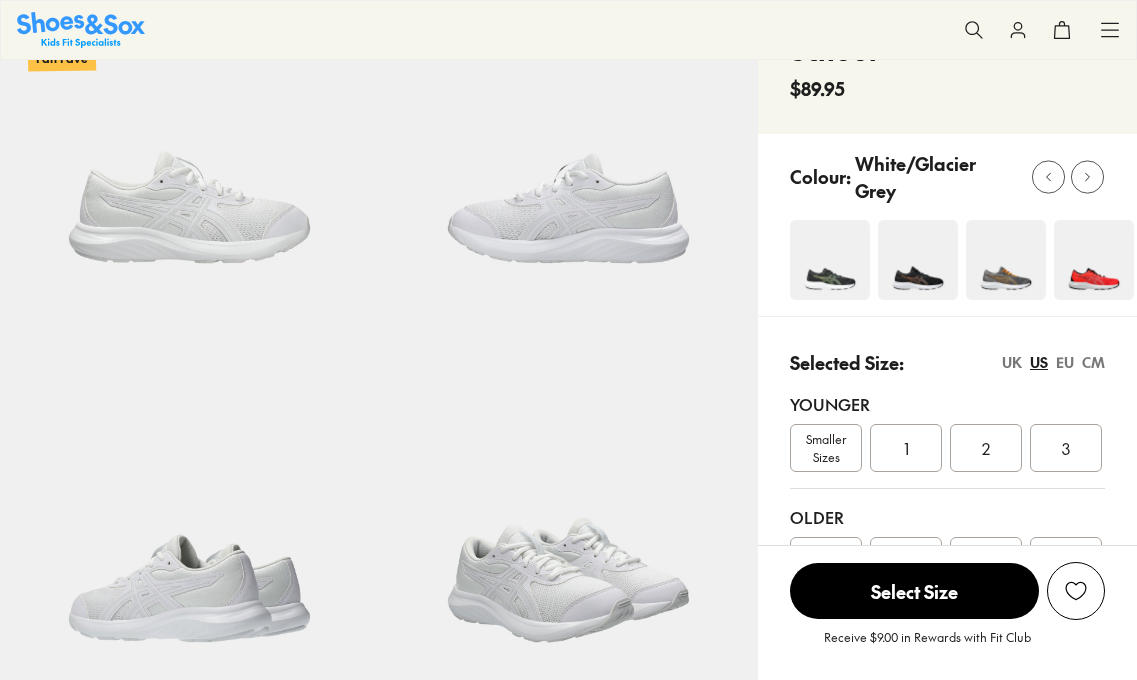 select on "*" 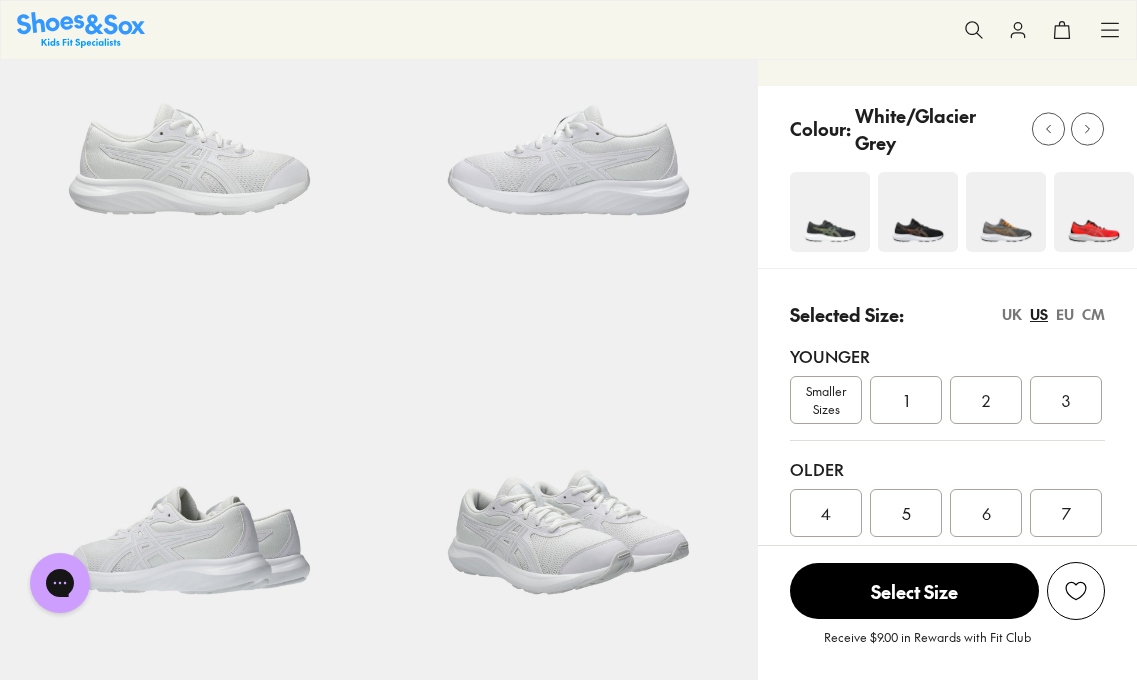 scroll, scrollTop: 0, scrollLeft: 0, axis: both 